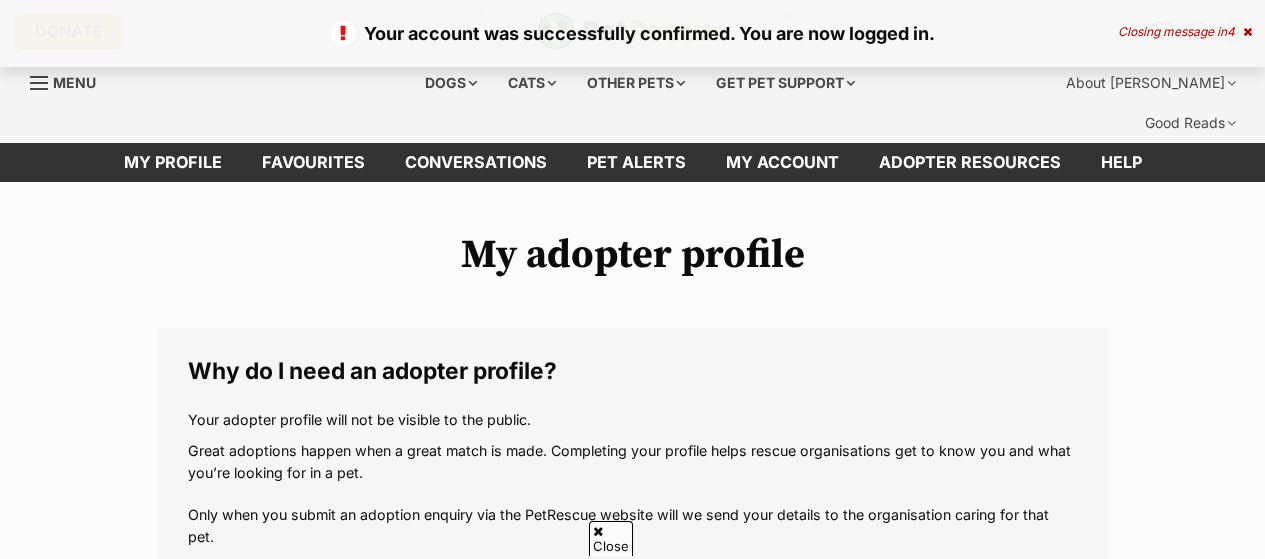scroll, scrollTop: 600, scrollLeft: 0, axis: vertical 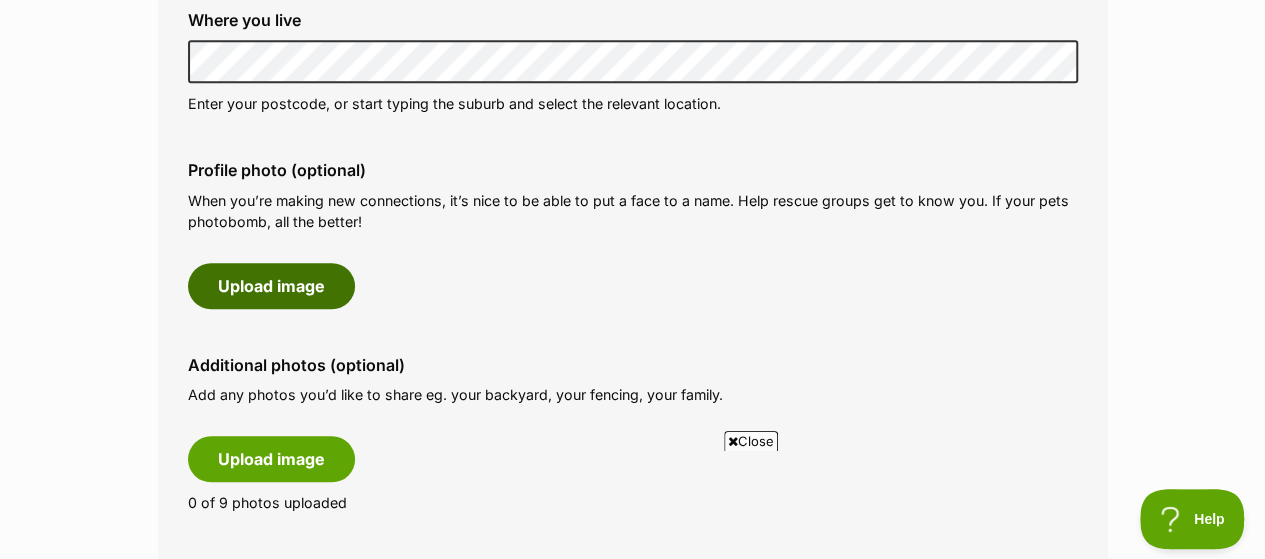 click on "Upload image" at bounding box center (271, 286) 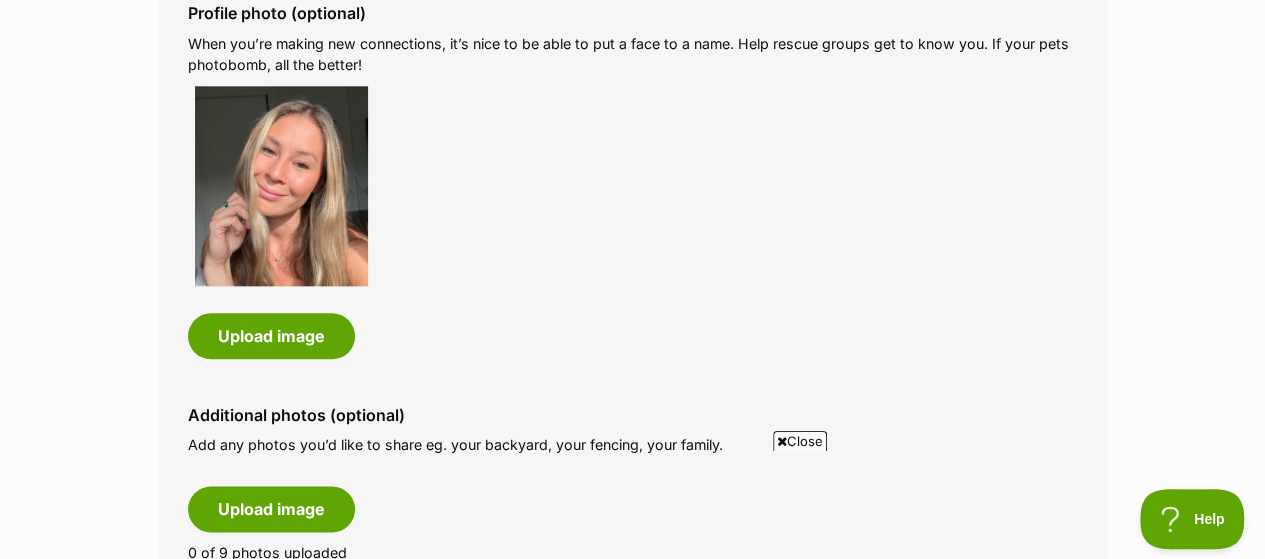 scroll, scrollTop: 1300, scrollLeft: 0, axis: vertical 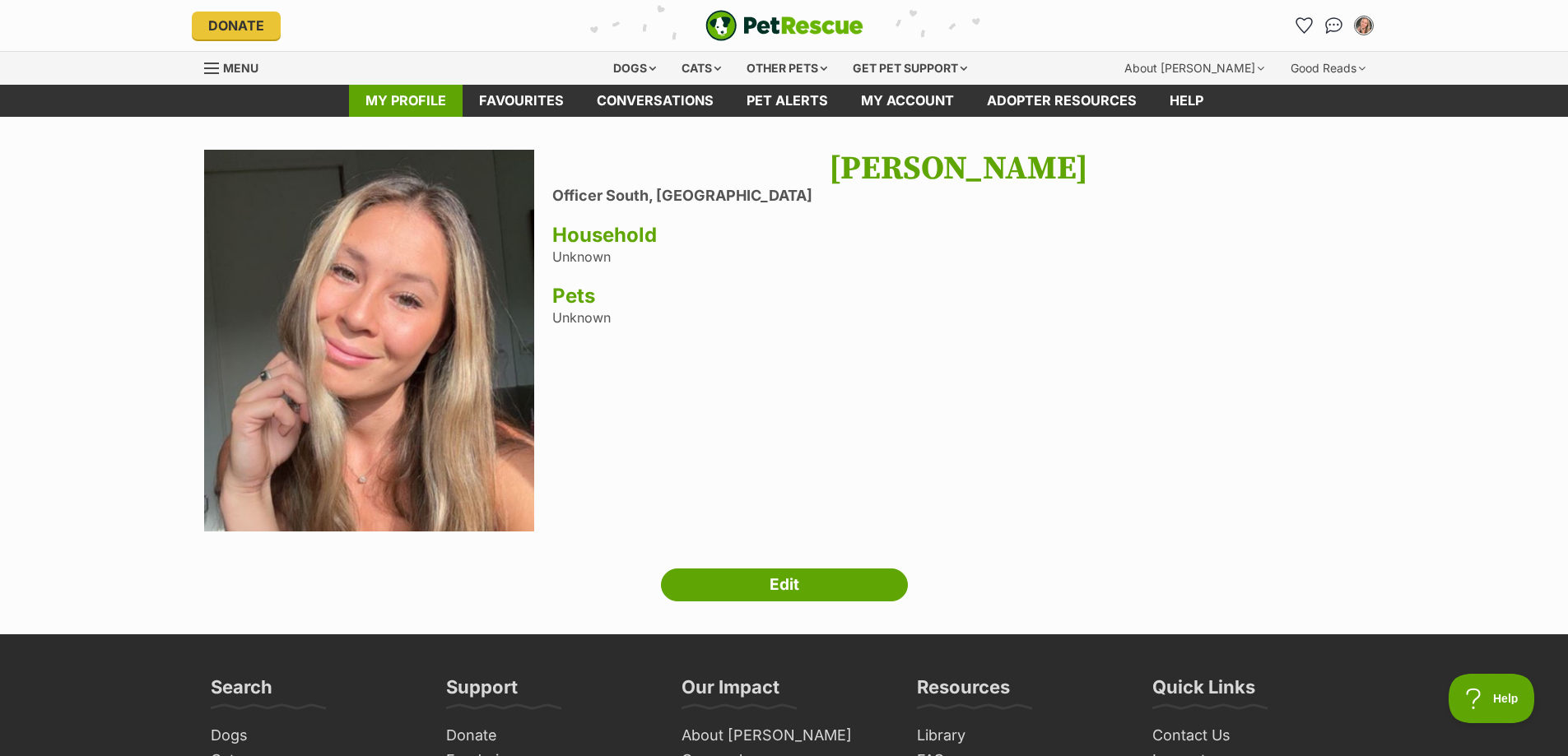 click on "My profile" at bounding box center [406, 100] 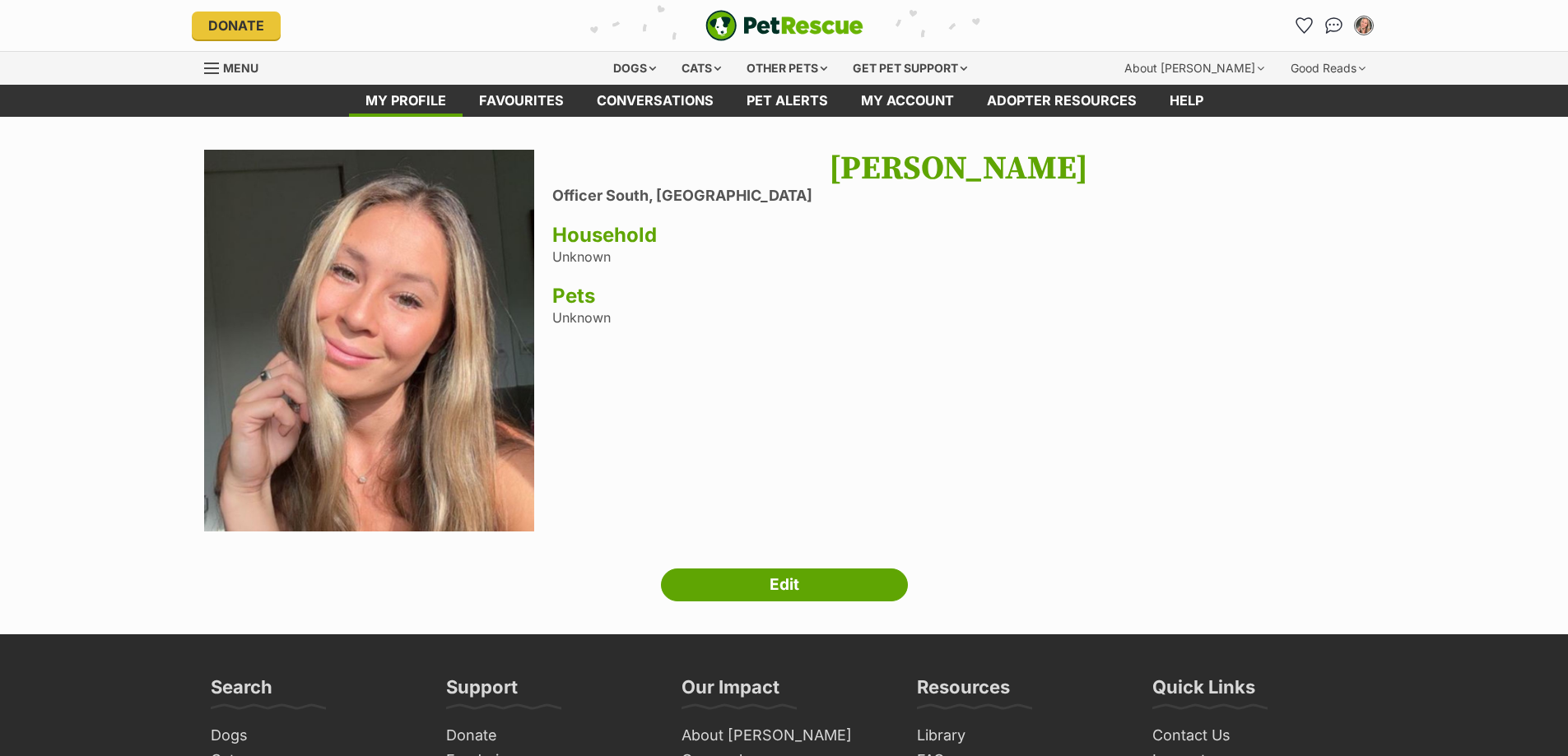 scroll, scrollTop: 0, scrollLeft: 0, axis: both 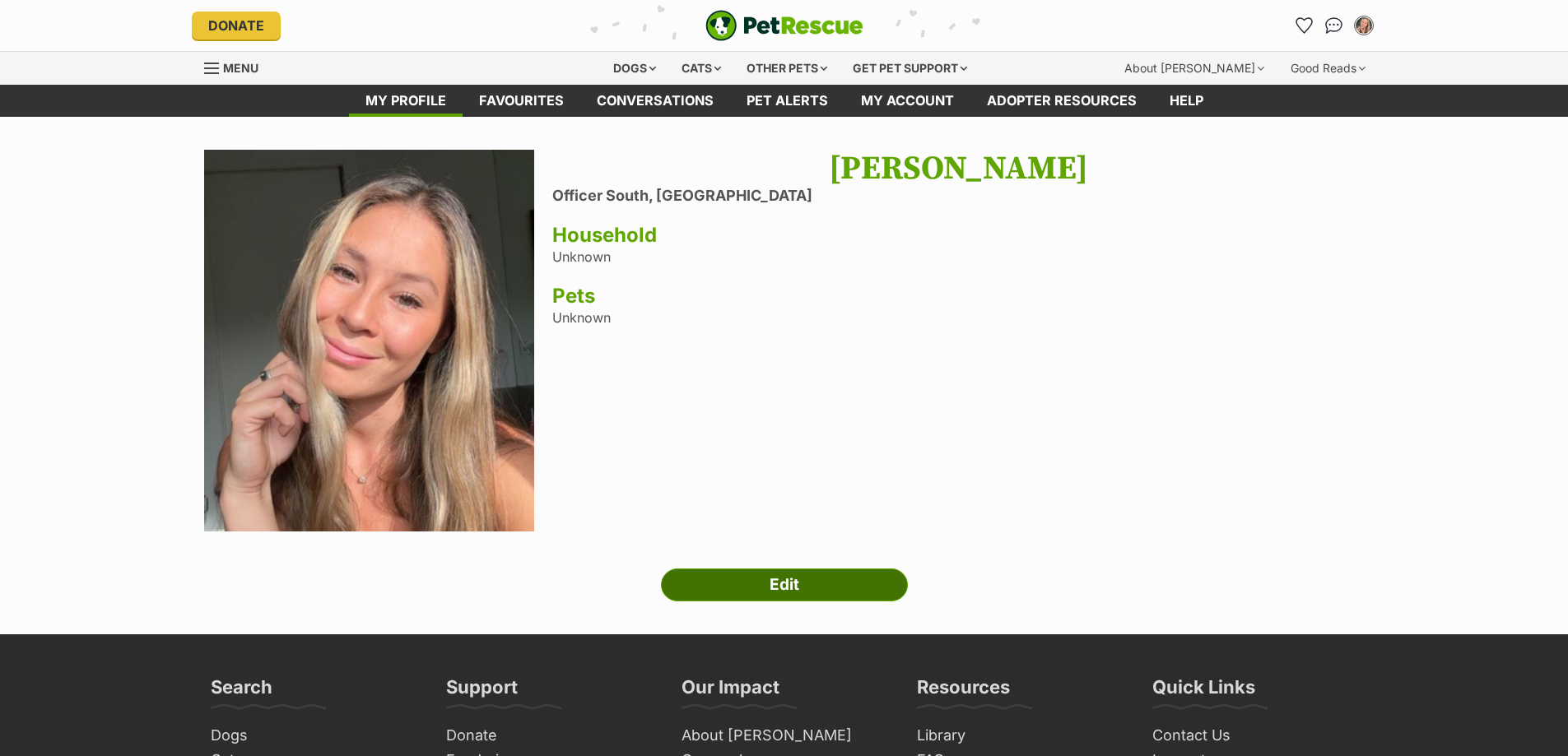 click on "Edit" at bounding box center [784, 585] 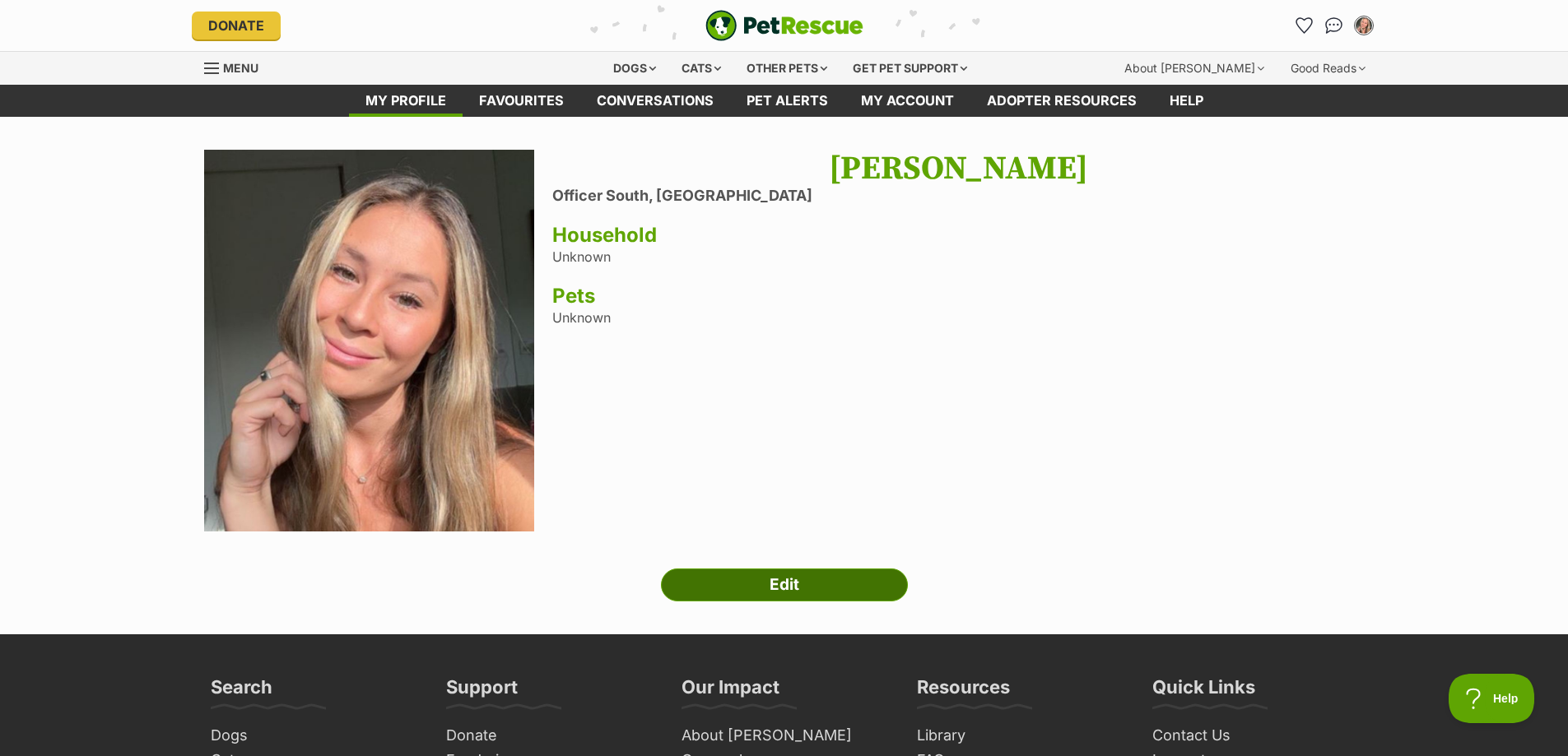 scroll, scrollTop: 0, scrollLeft: 0, axis: both 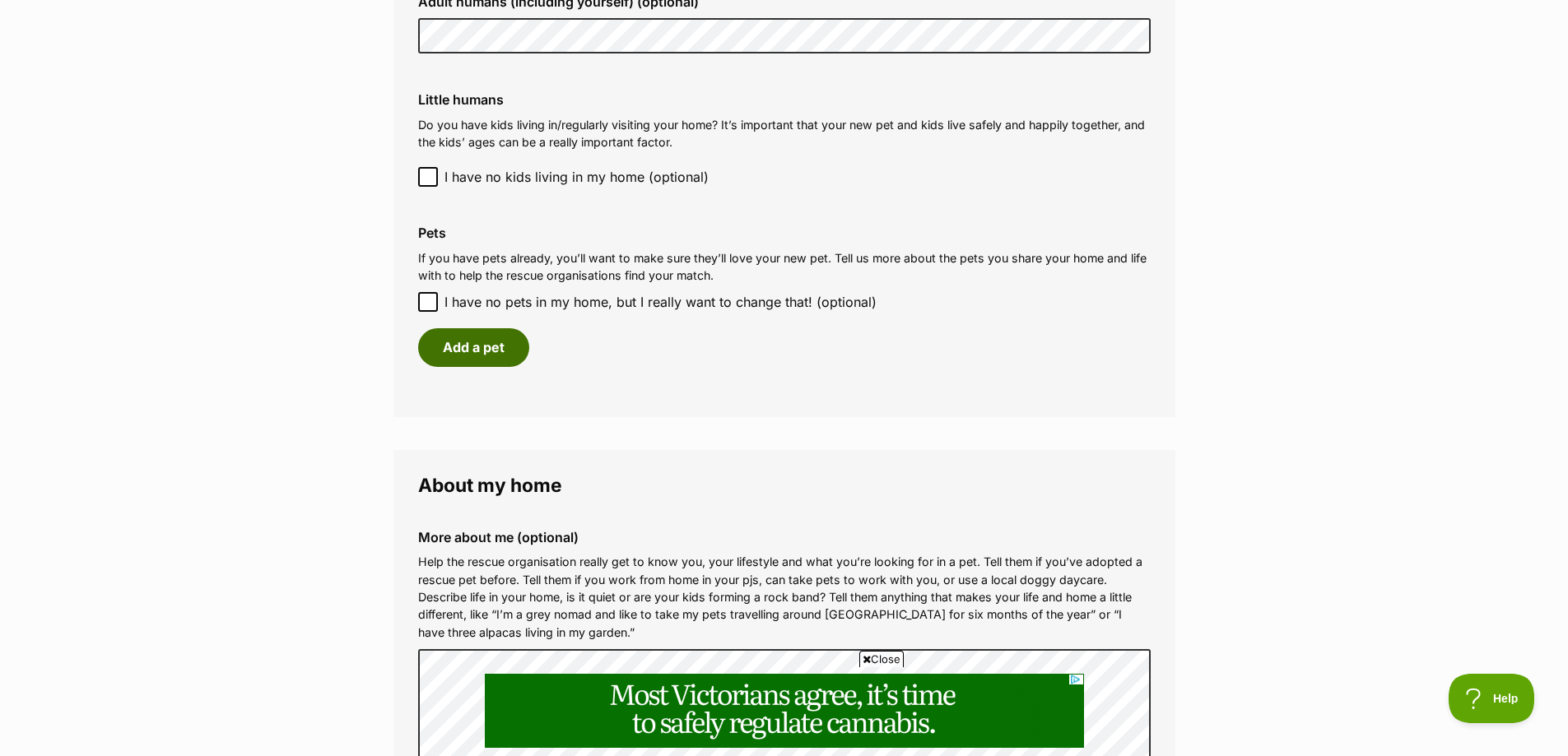 click on "Add a pet" at bounding box center (473, 347) 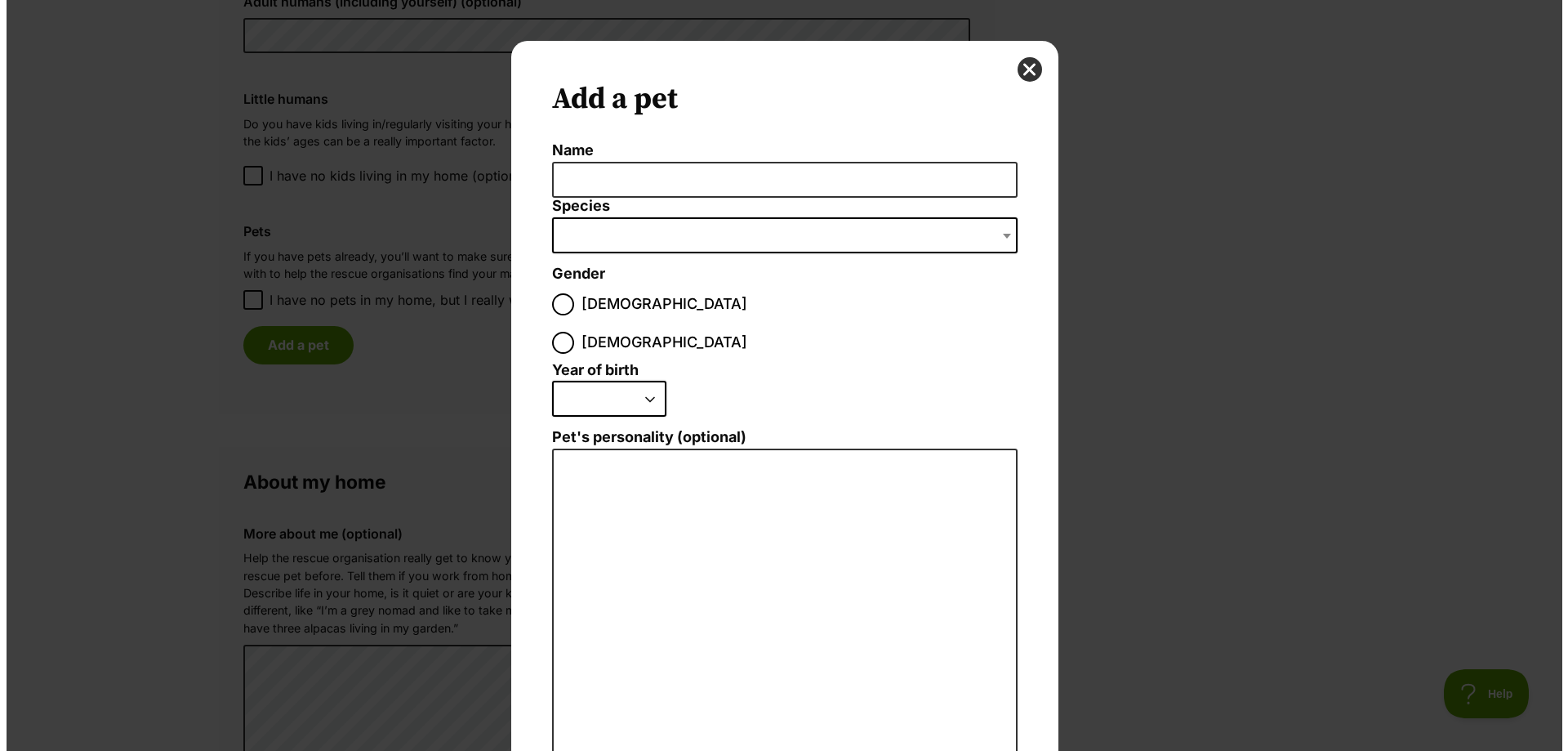 scroll, scrollTop: 0, scrollLeft: 0, axis: both 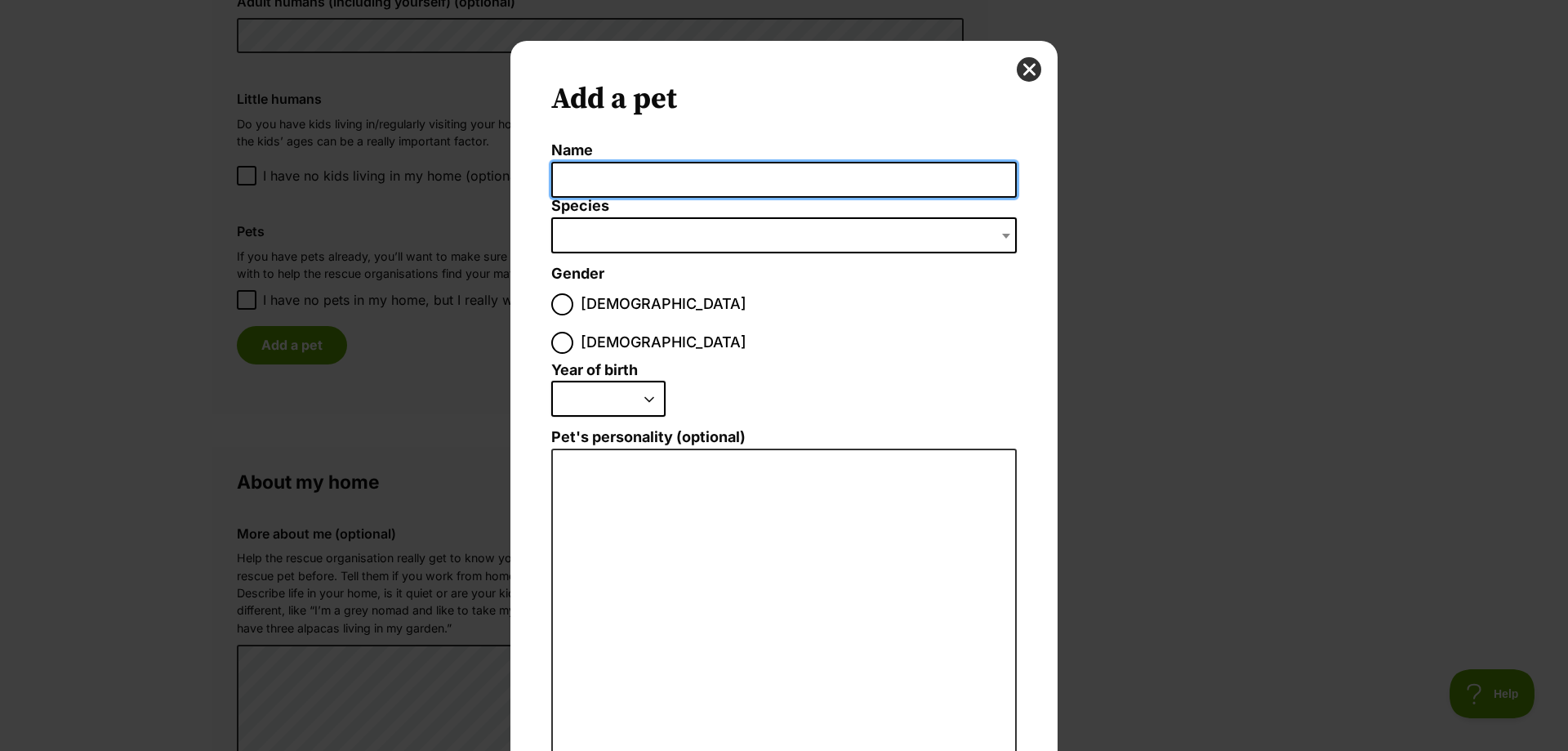 click on "Name" at bounding box center [784, 180] 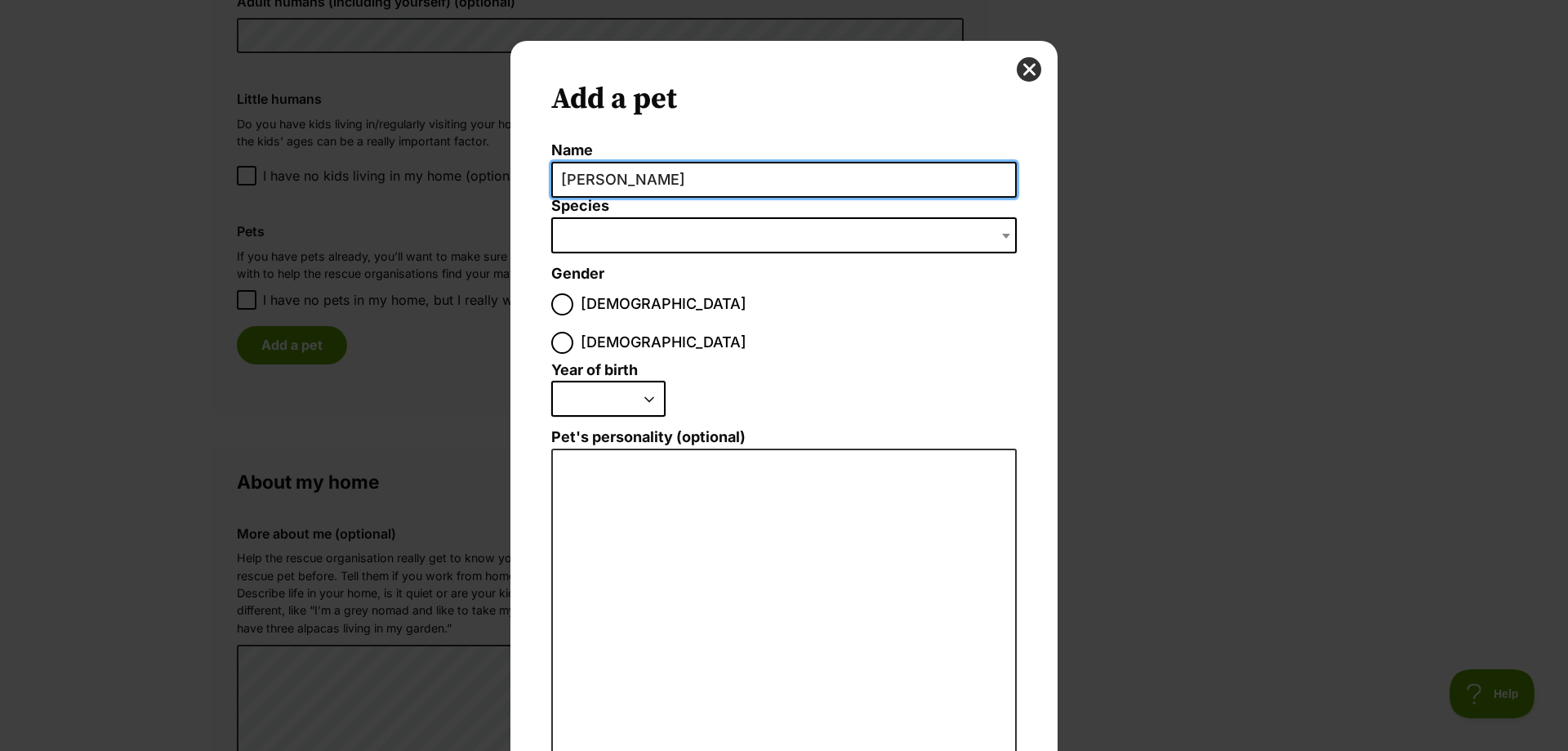 type on "Pablo" 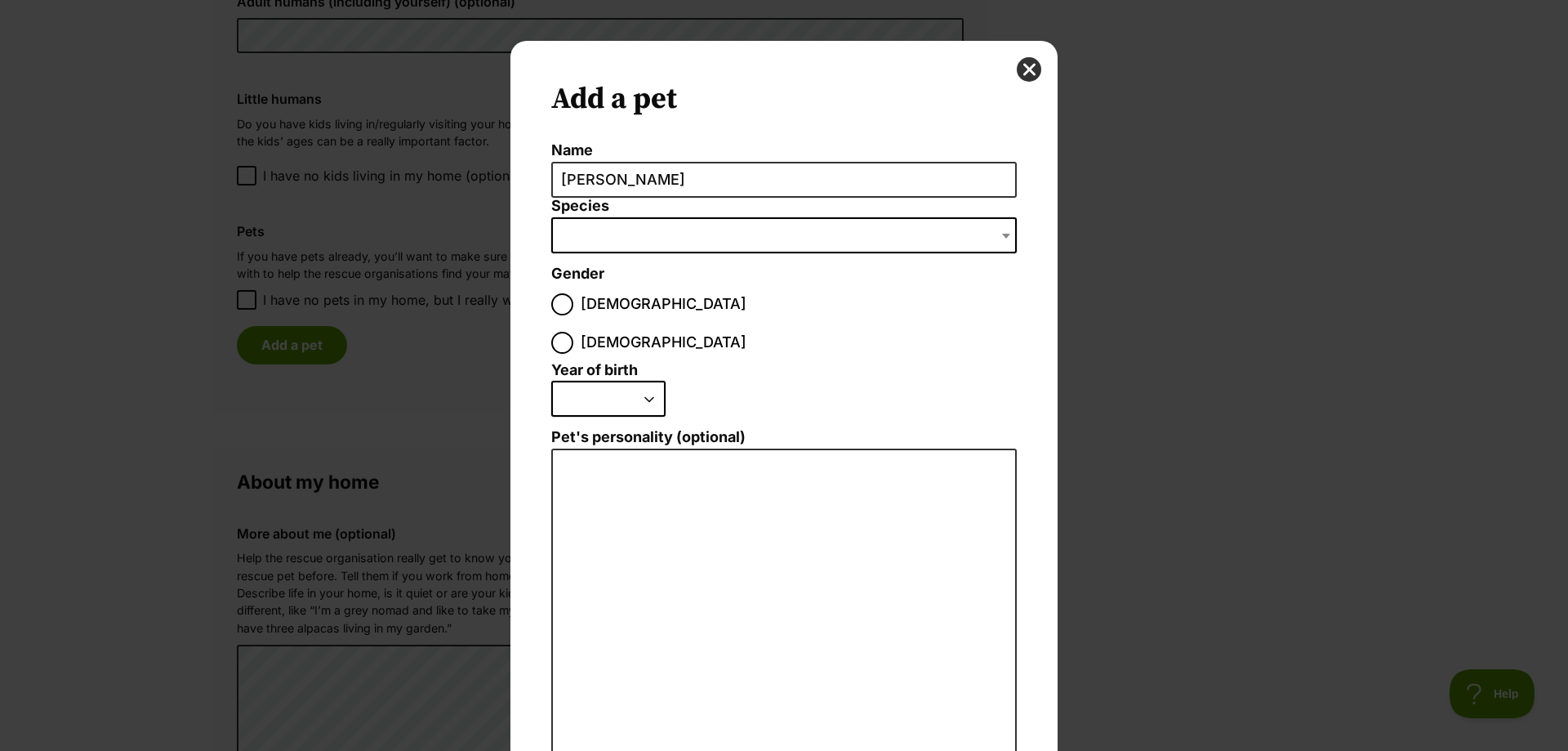 click at bounding box center (784, 235) 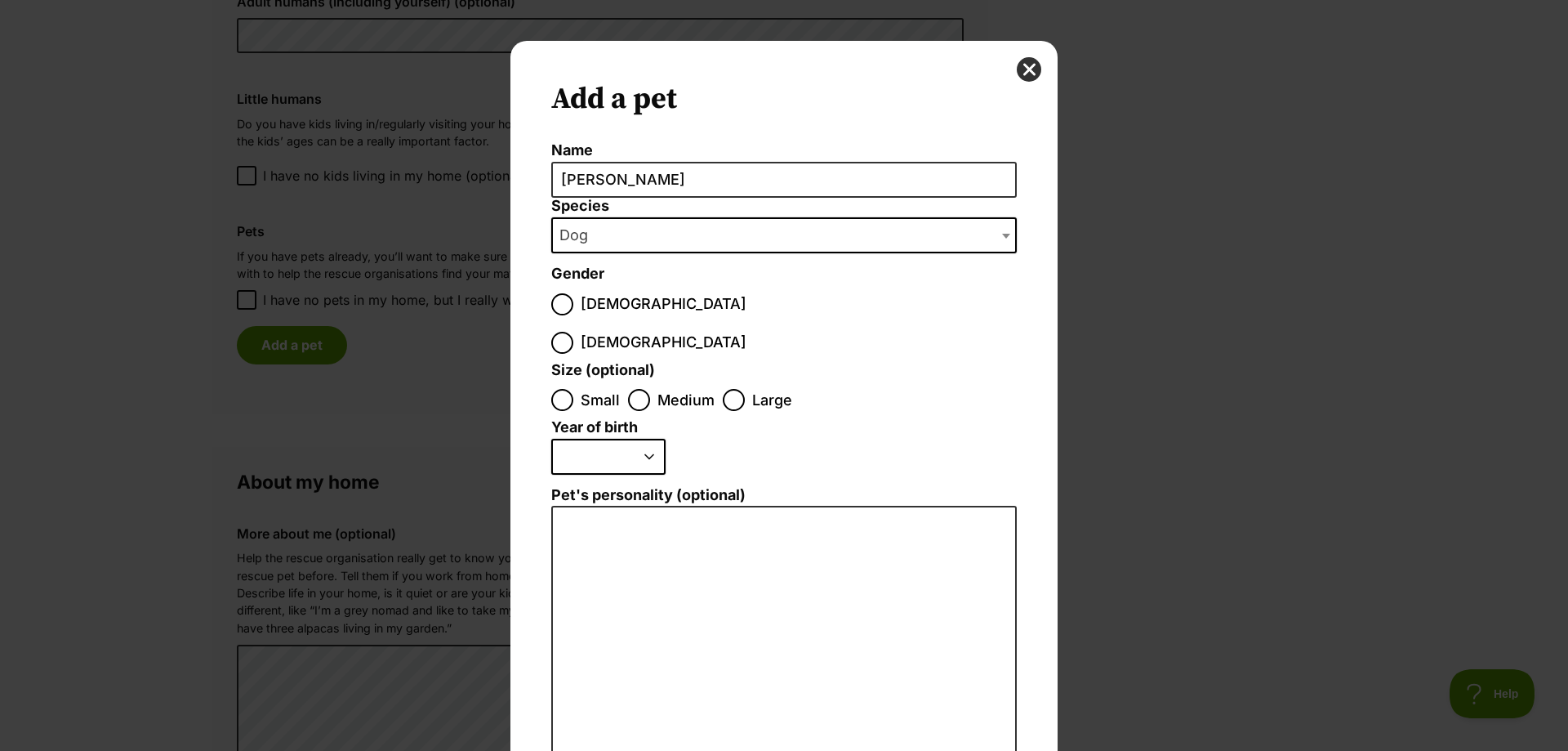 click on "Dog" at bounding box center (578, 235) 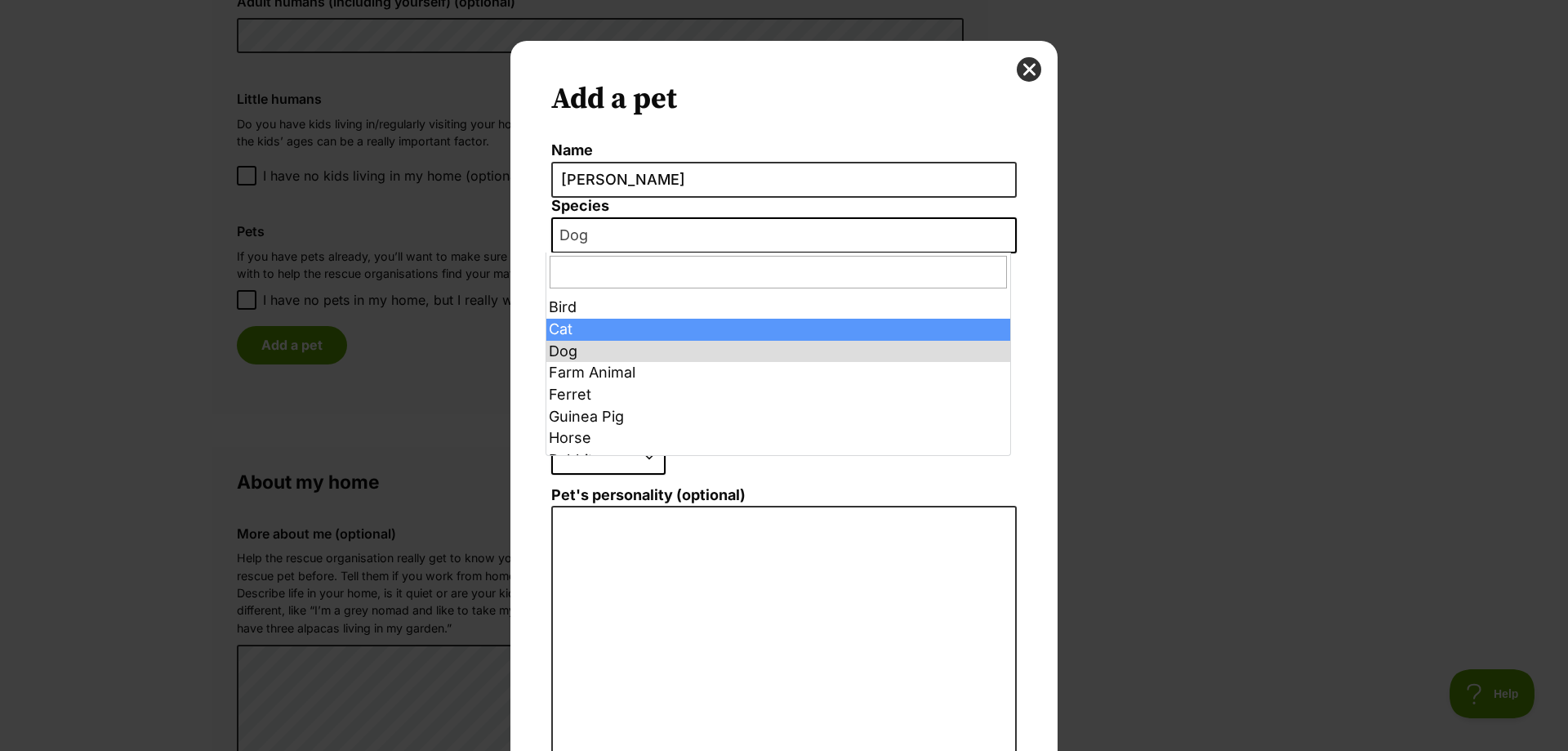 select on "2" 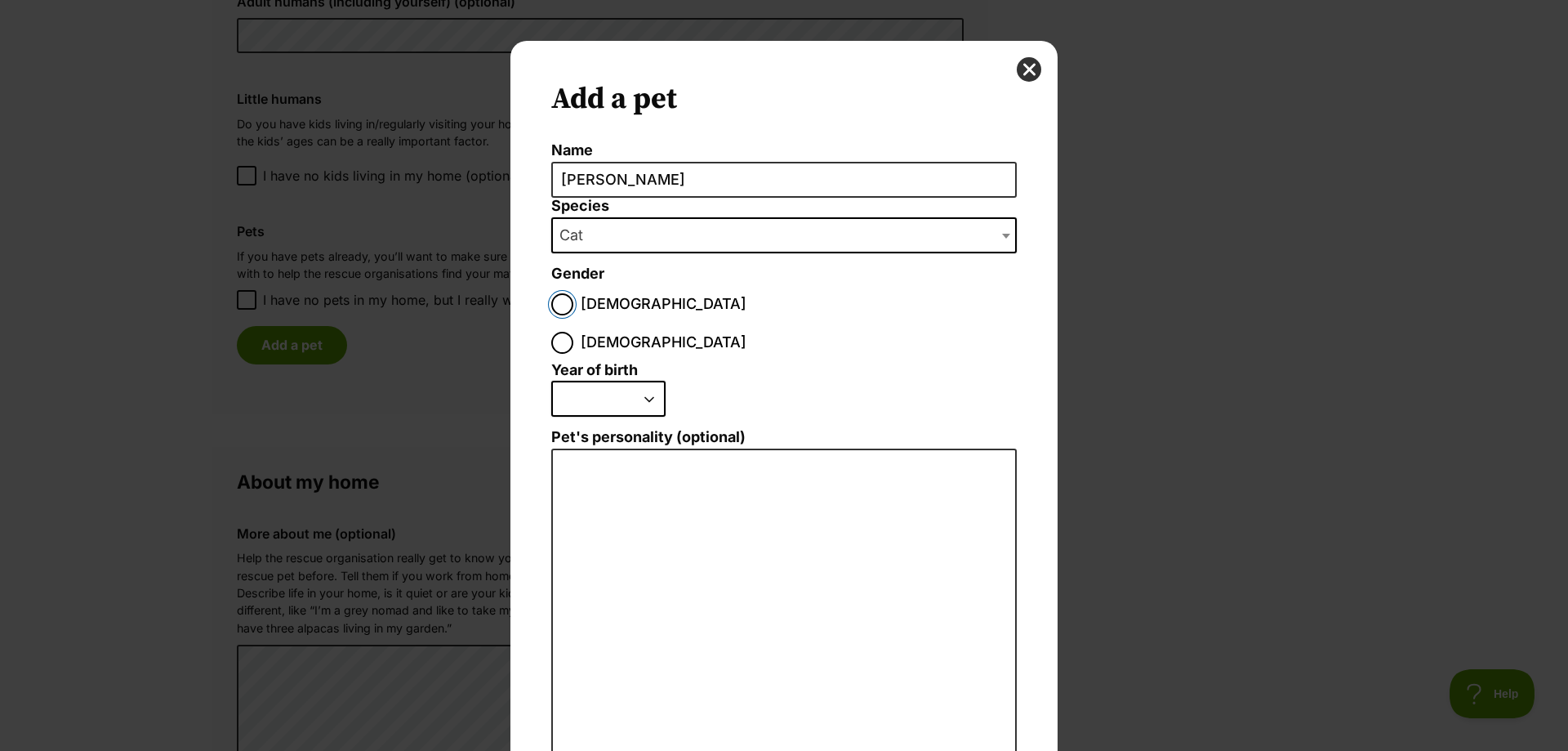 click on "Male" at bounding box center (562, 304) 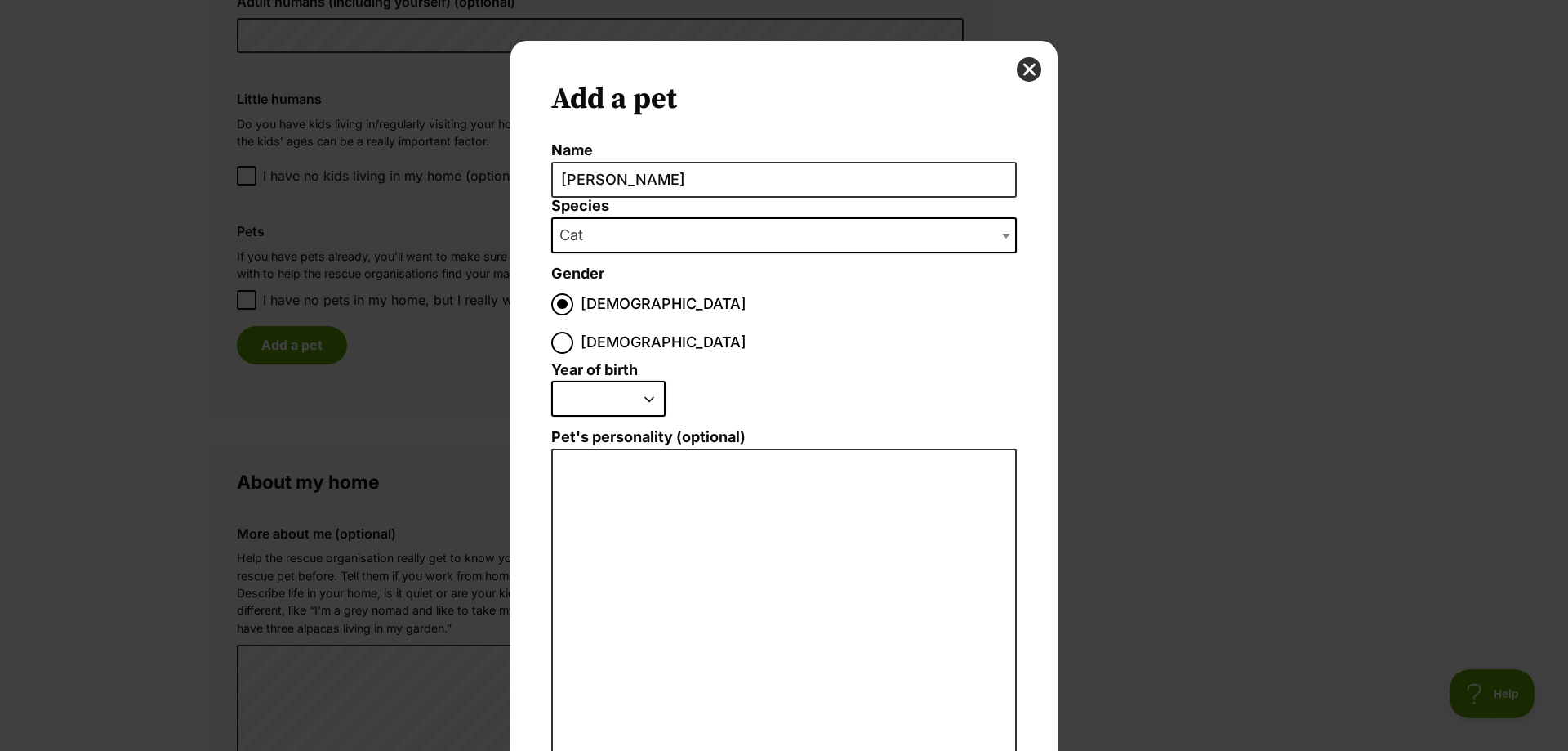 click on "2025
2024
2023
2022
2021
2020
2019
2018
2017
2016
2015
2014
2013
2012
2011
2010
2009
2008
2007
2006
2005
2004
2003
2002
2001
2000
1999
1998
1997
1996
1995" at bounding box center [608, 399] 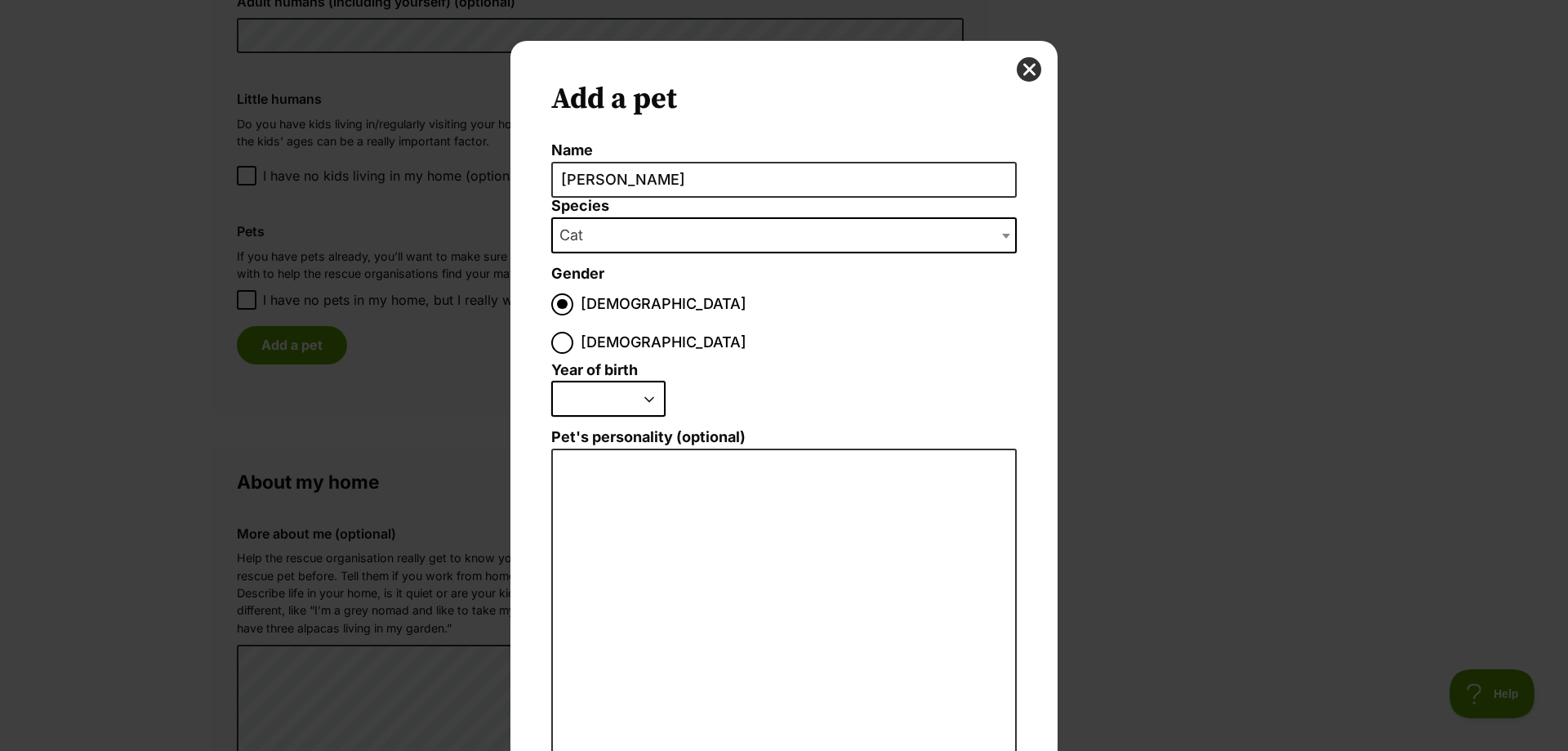 select on "2024" 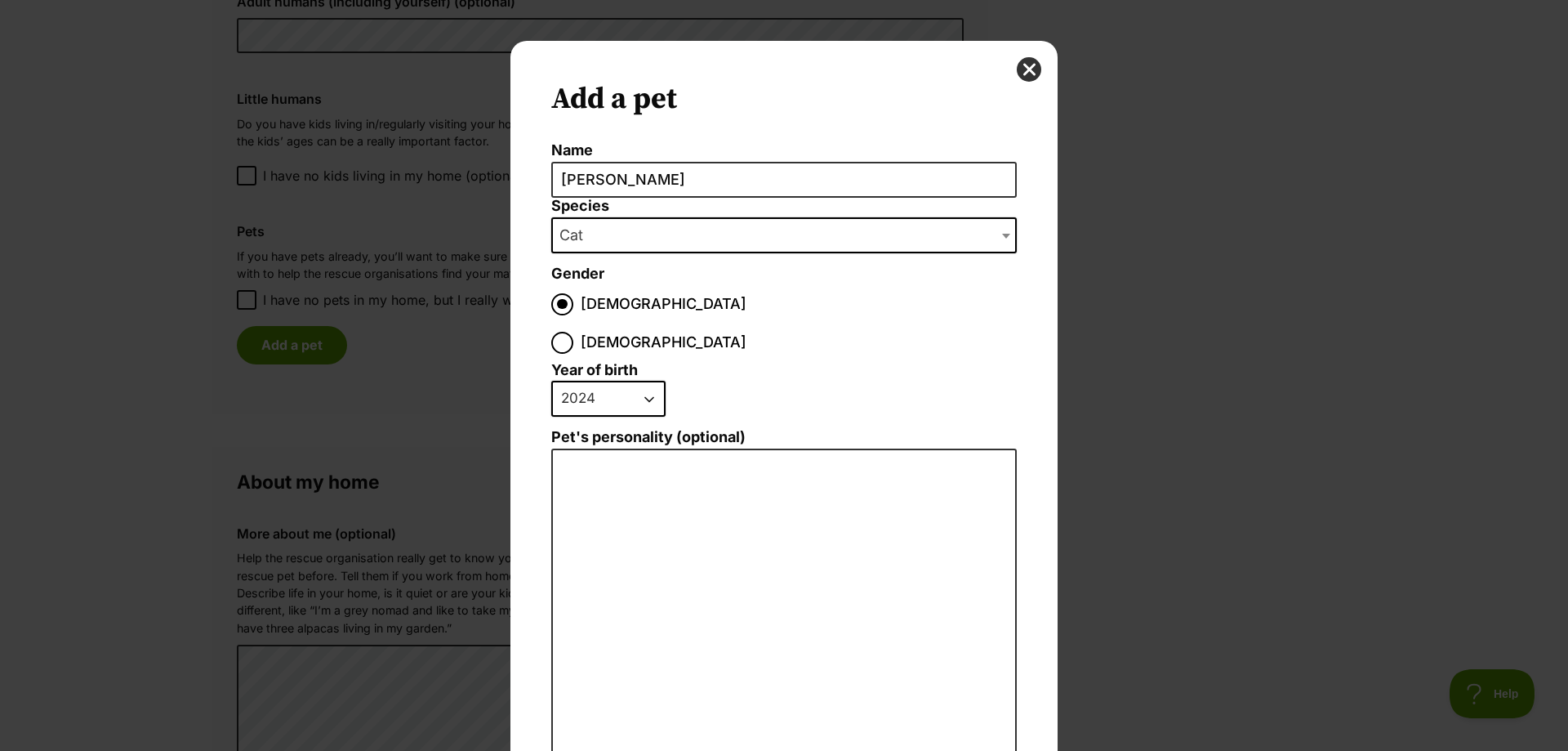 click on "2025
2024
2023
2022
2021
2020
2019
2018
2017
2016
2015
2014
2013
2012
2011
2010
2009
2008
2007
2006
2005
2004
2003
2002
2001
2000
1999
1998
1997
1996
1995" at bounding box center (608, 399) 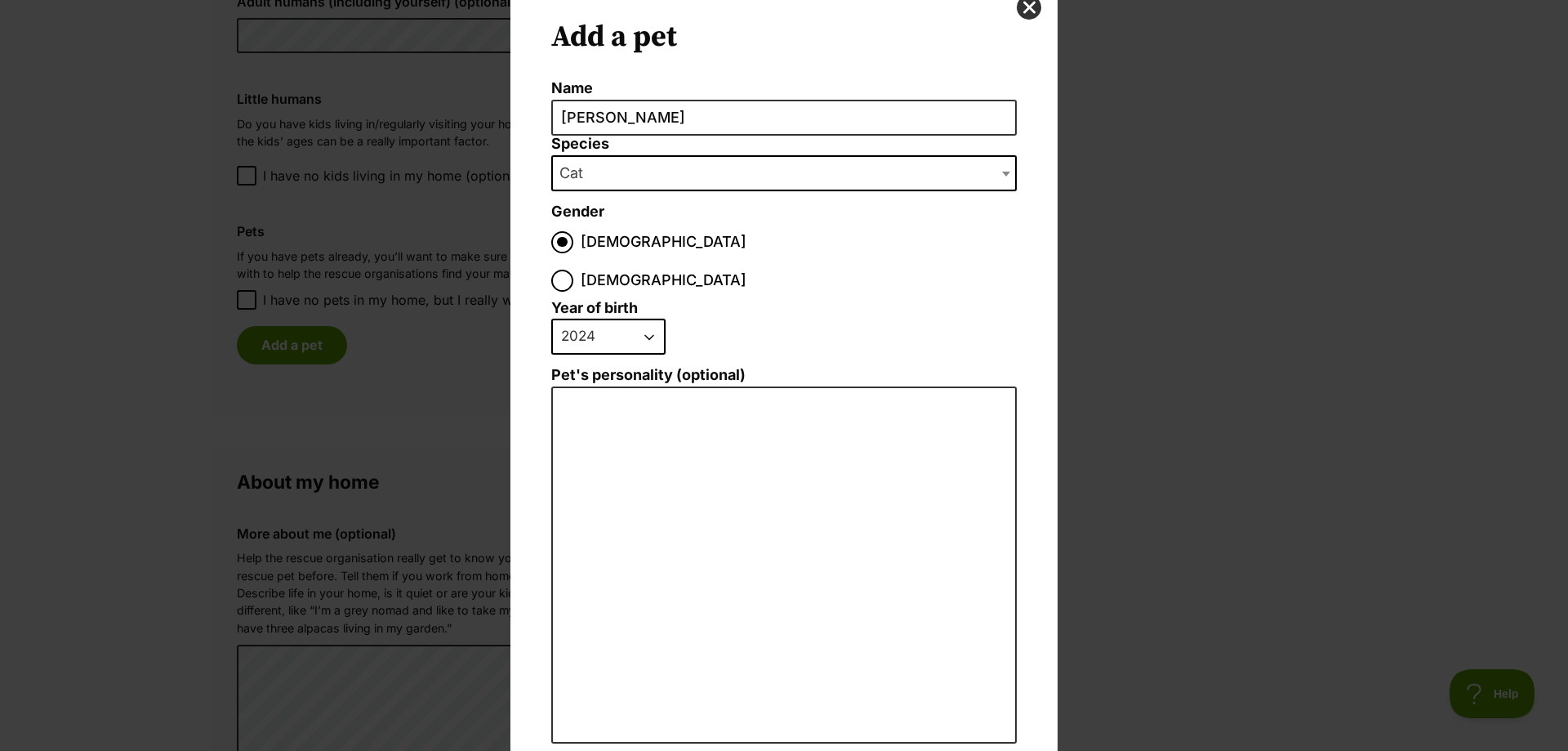scroll, scrollTop: 123, scrollLeft: 0, axis: vertical 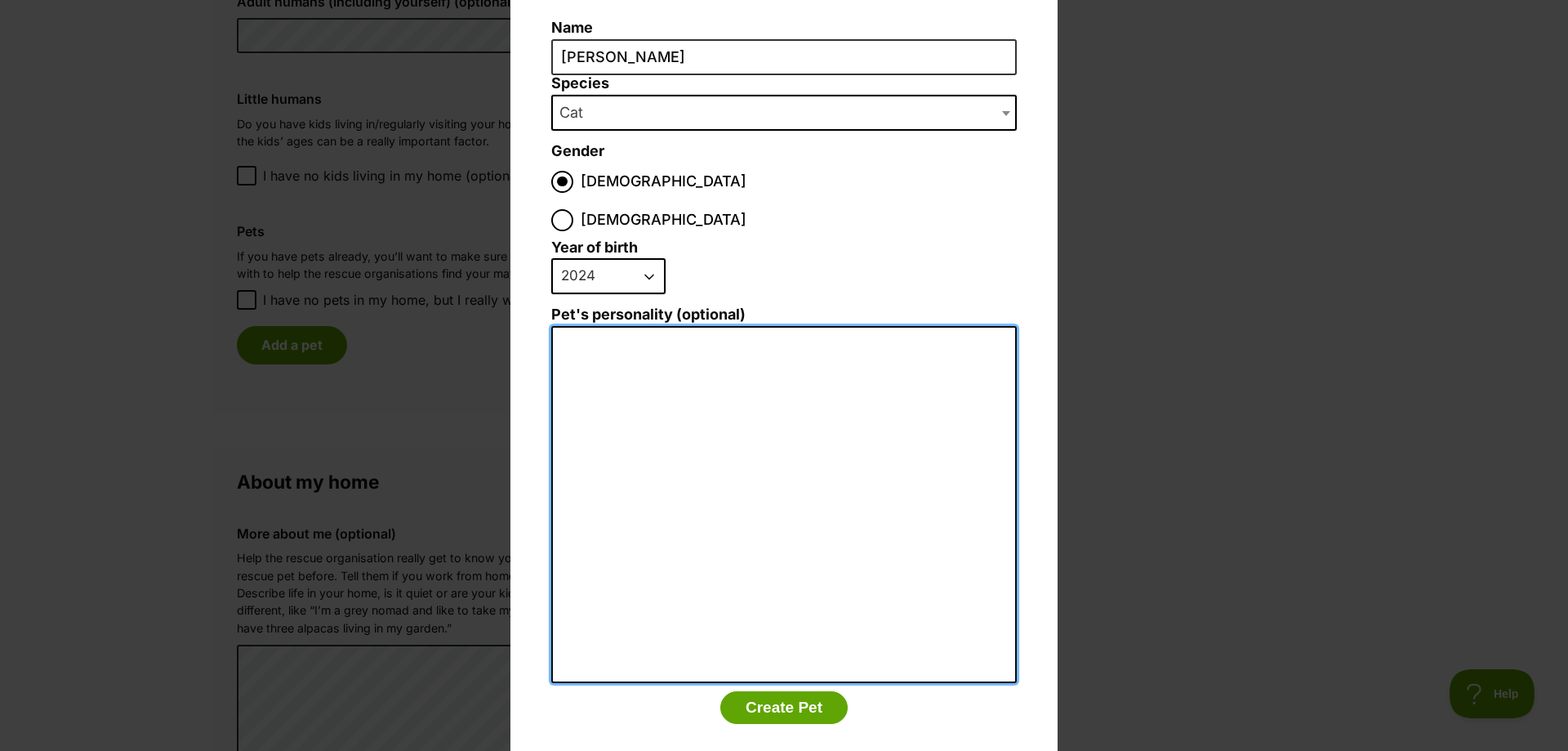 click on "Pet's personality (optional)" at bounding box center (784, 505) 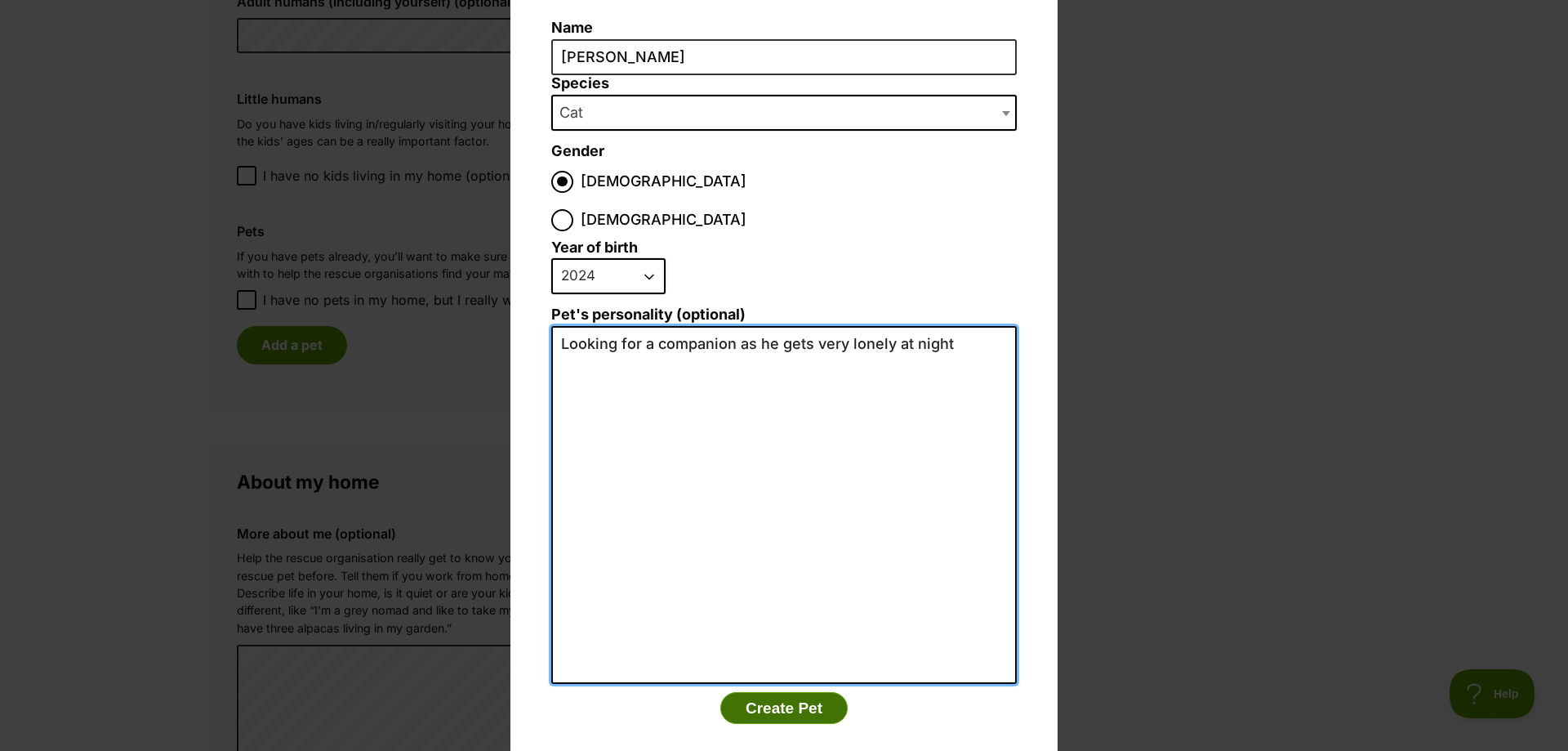 type on "Looking for a companion as he gets very lonely at night" 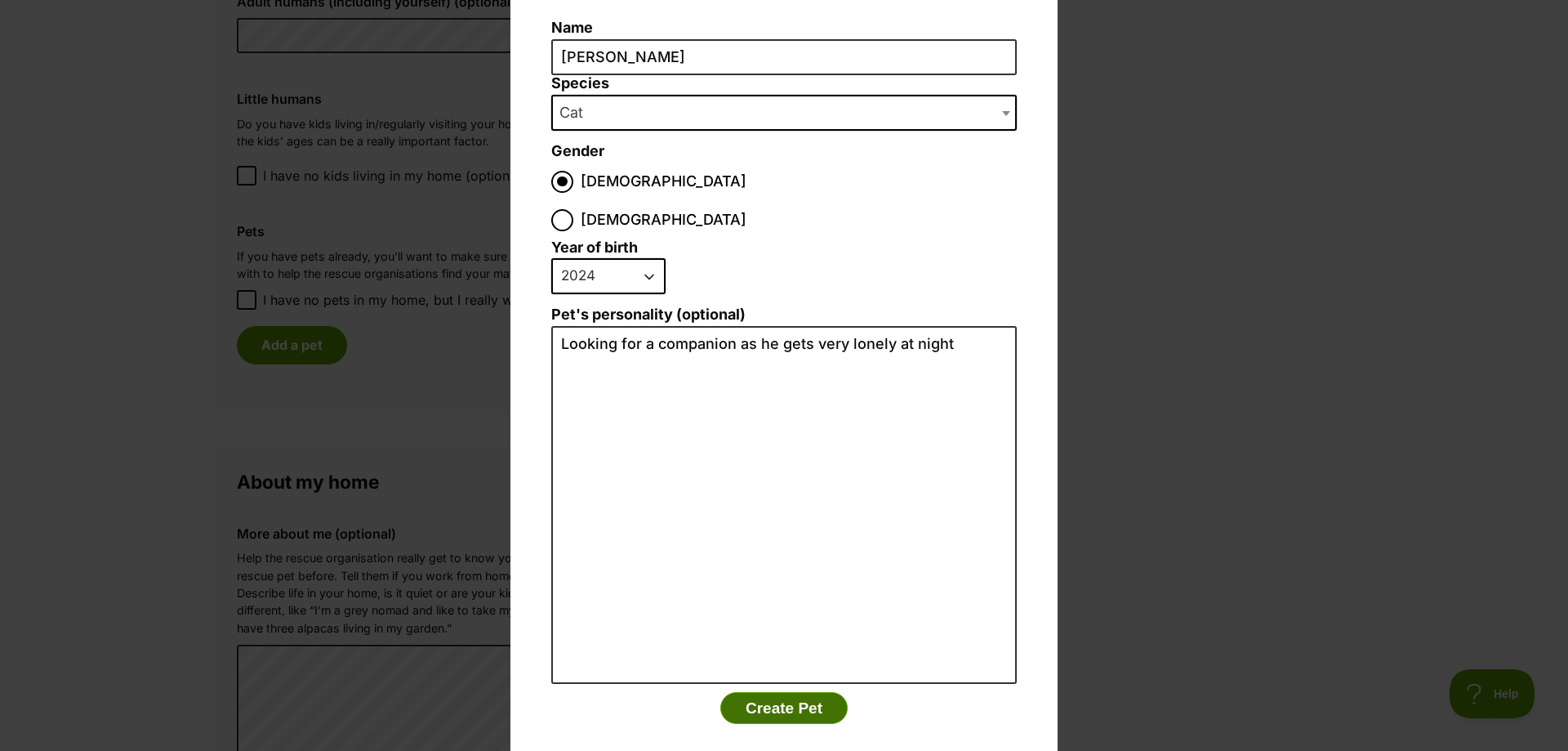 click on "Create Pet" at bounding box center (784, 709) 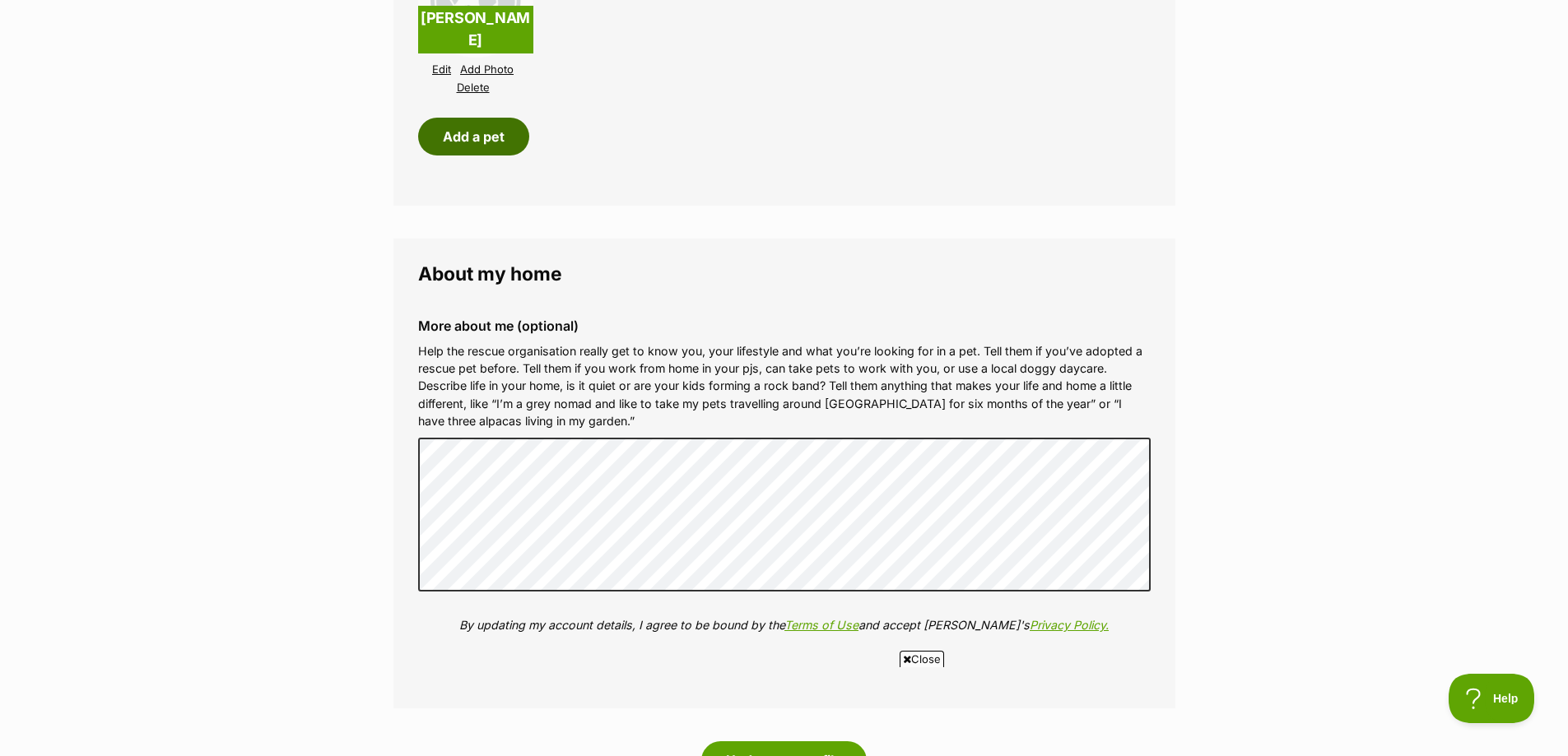 scroll, scrollTop: 2057, scrollLeft: 0, axis: vertical 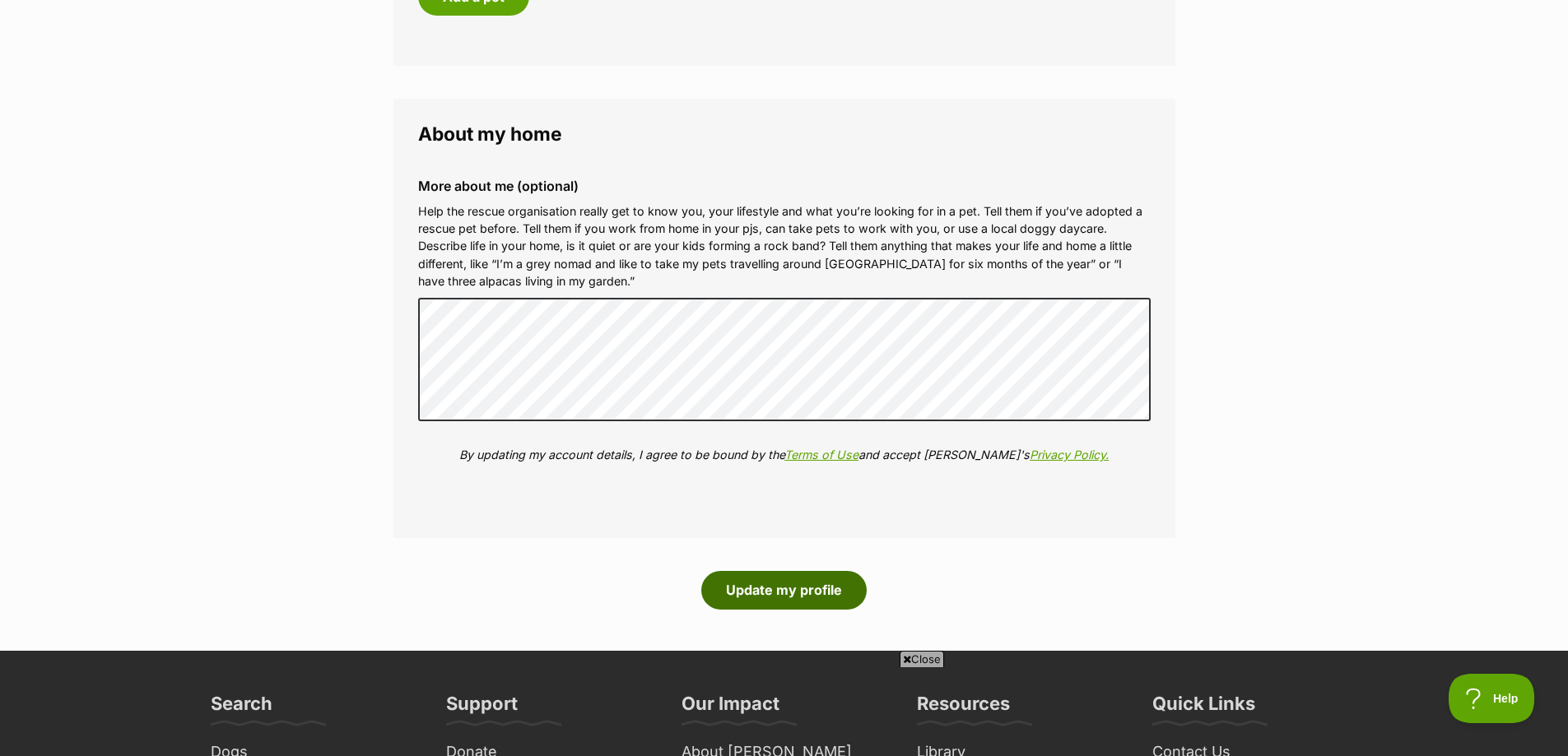 click on "Update my profile" at bounding box center [784, 590] 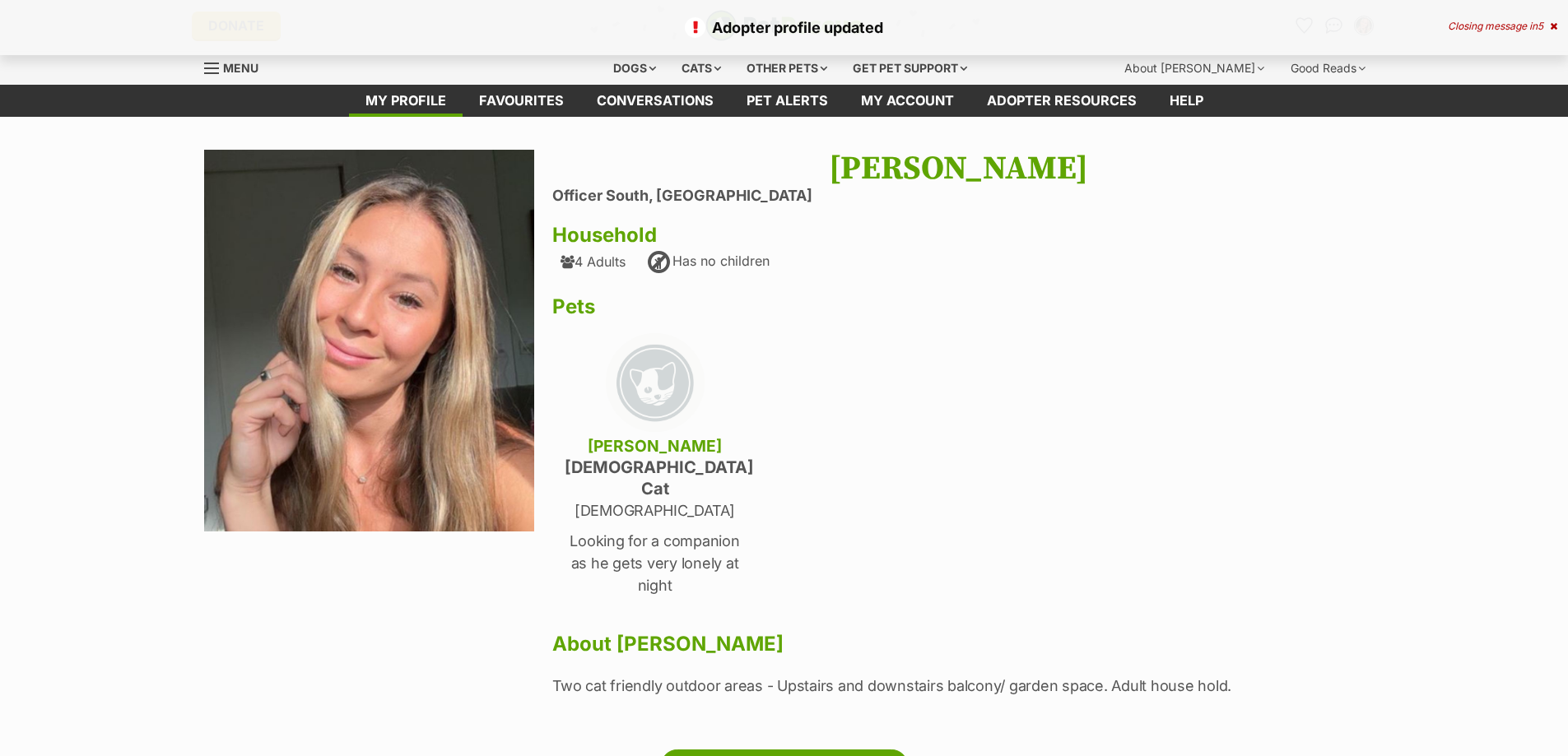 scroll, scrollTop: 0, scrollLeft: 0, axis: both 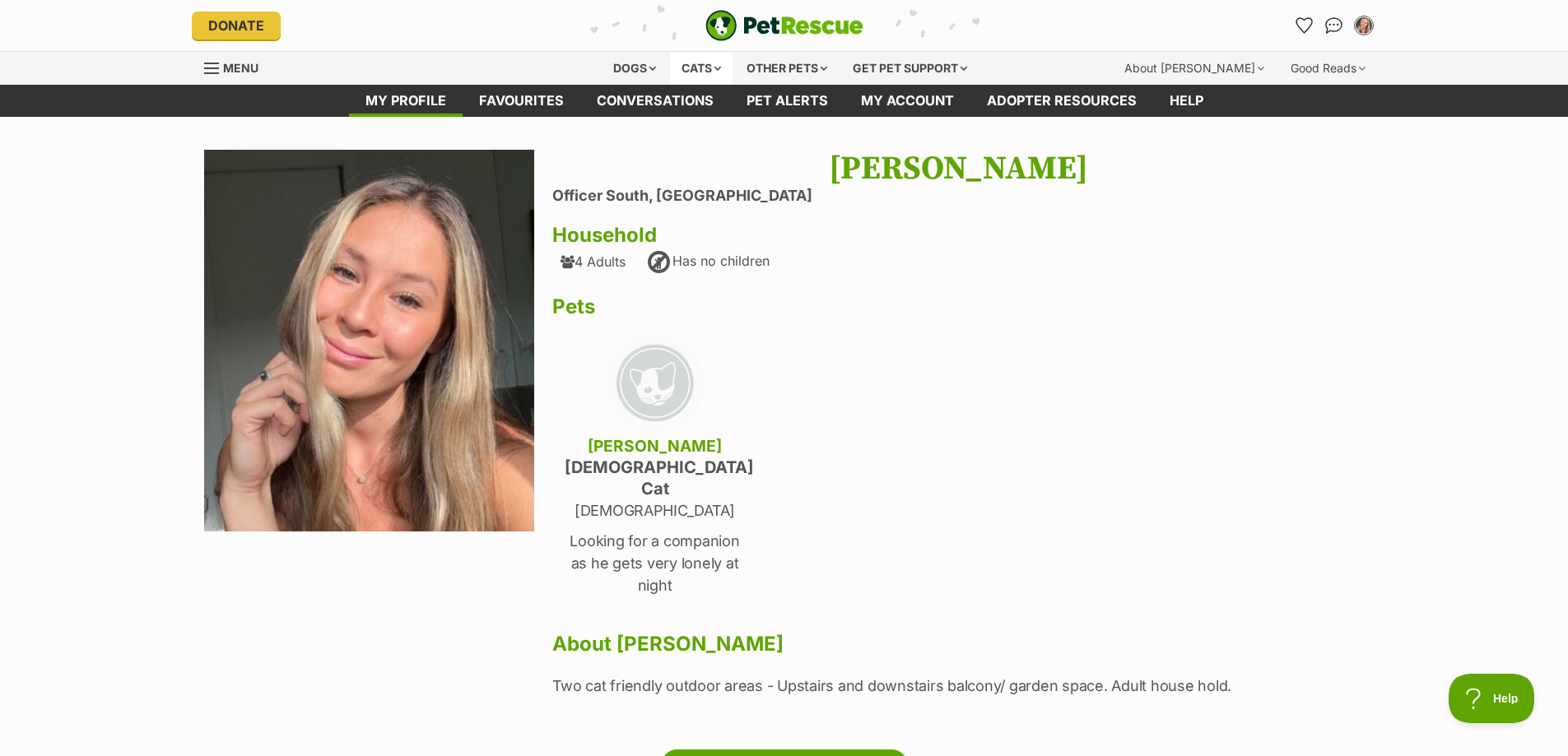 click on "Cats" at bounding box center (701, 68) 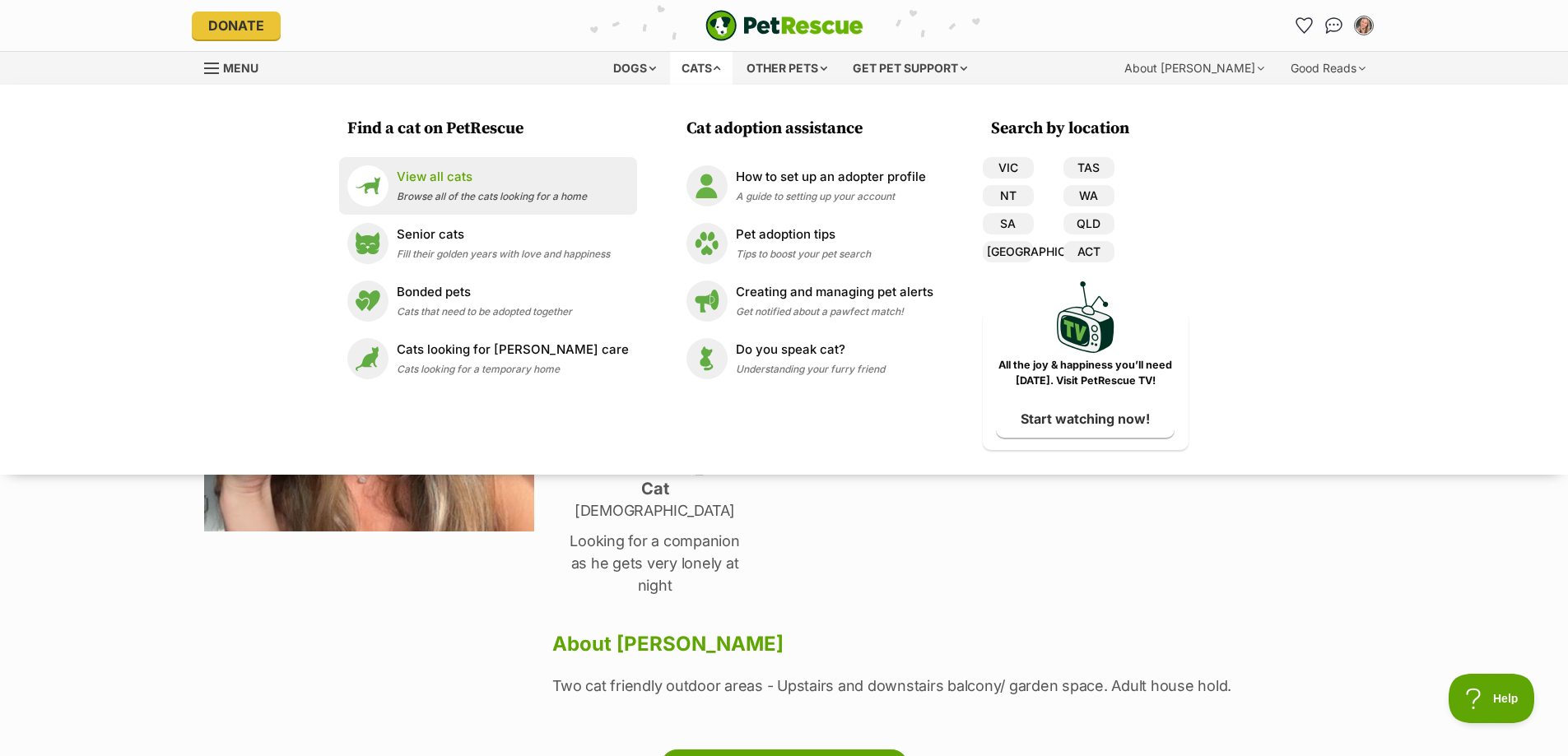click on "View all cats" at bounding box center [491, 177] 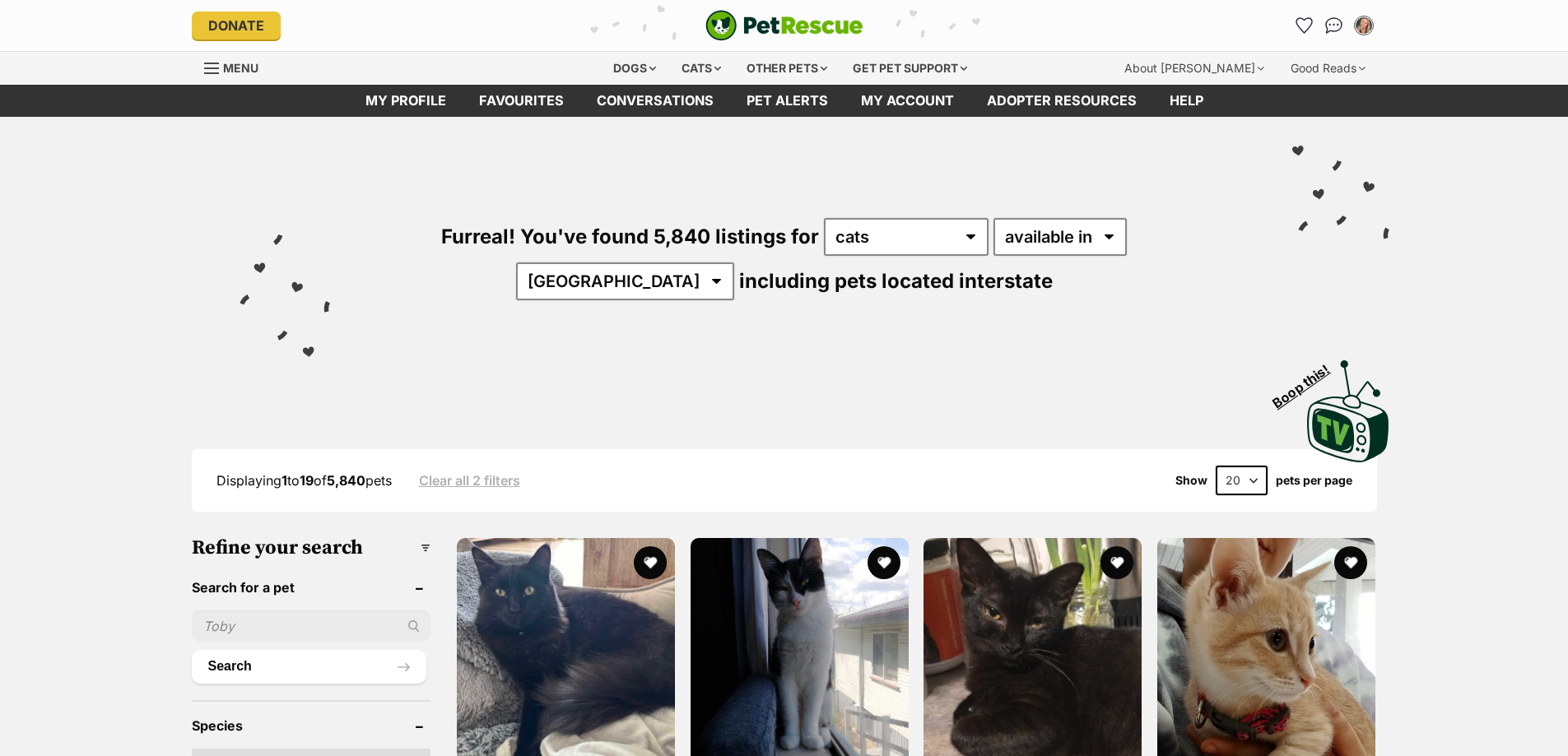 scroll, scrollTop: 0, scrollLeft: 0, axis: both 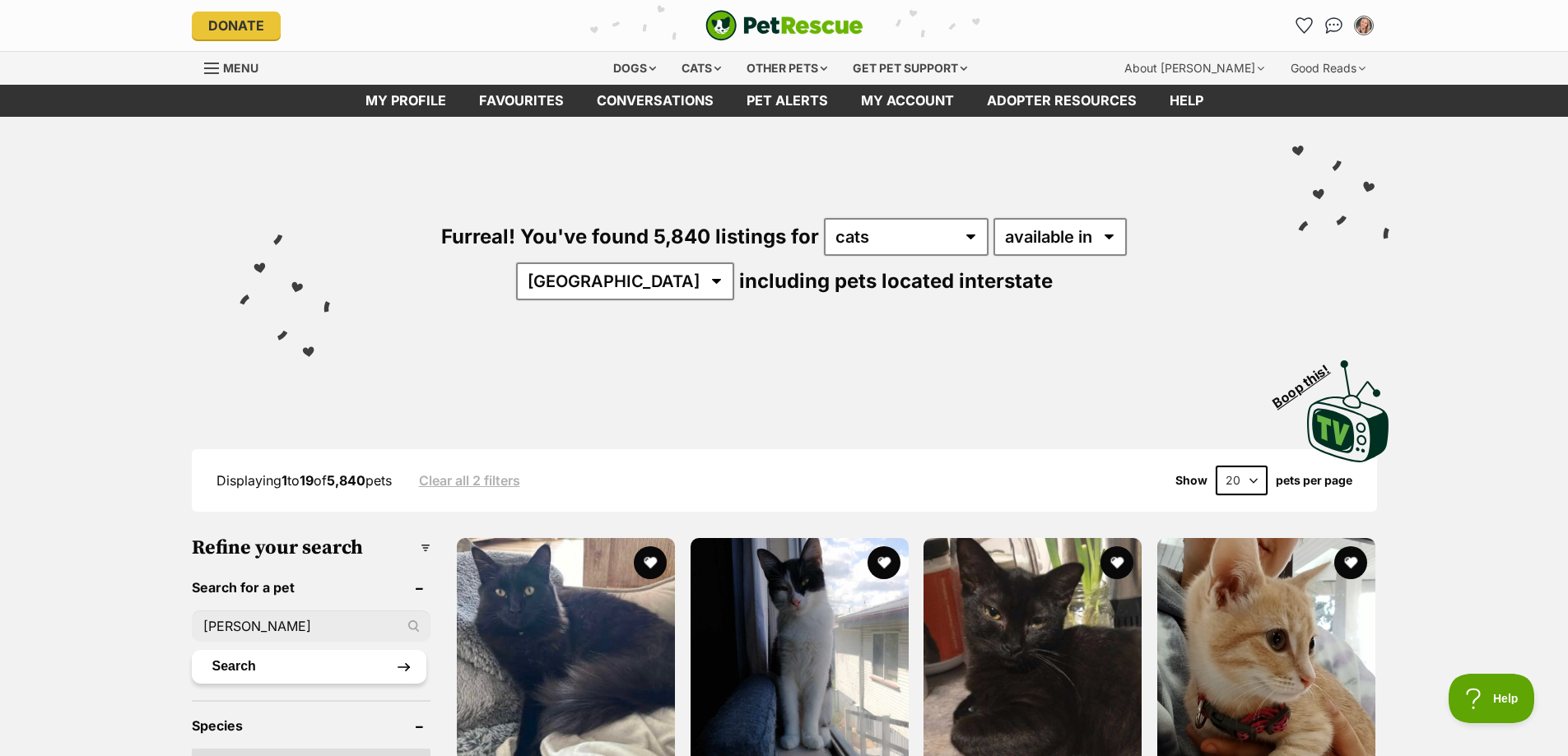 type on "faye" 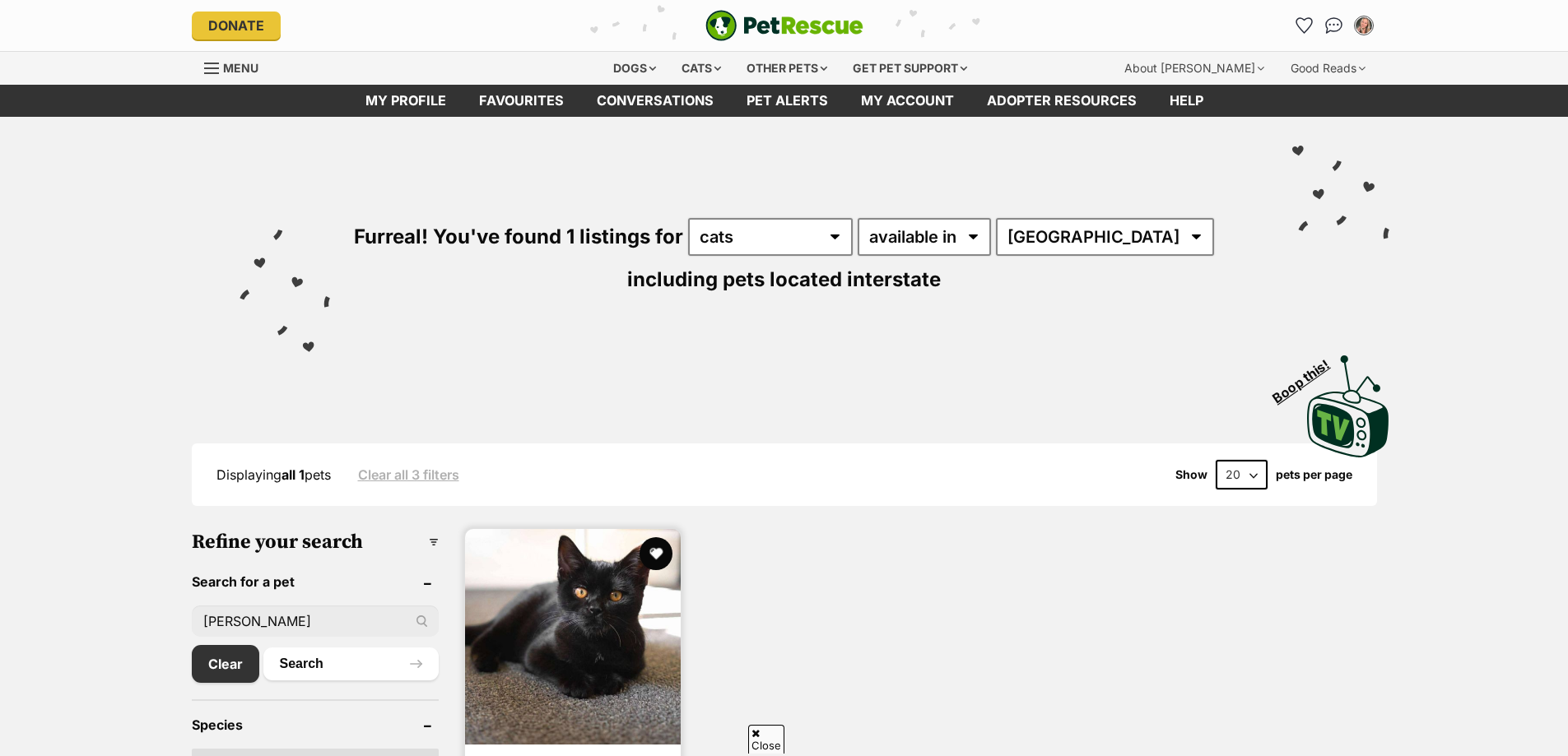 scroll, scrollTop: 247, scrollLeft: 0, axis: vertical 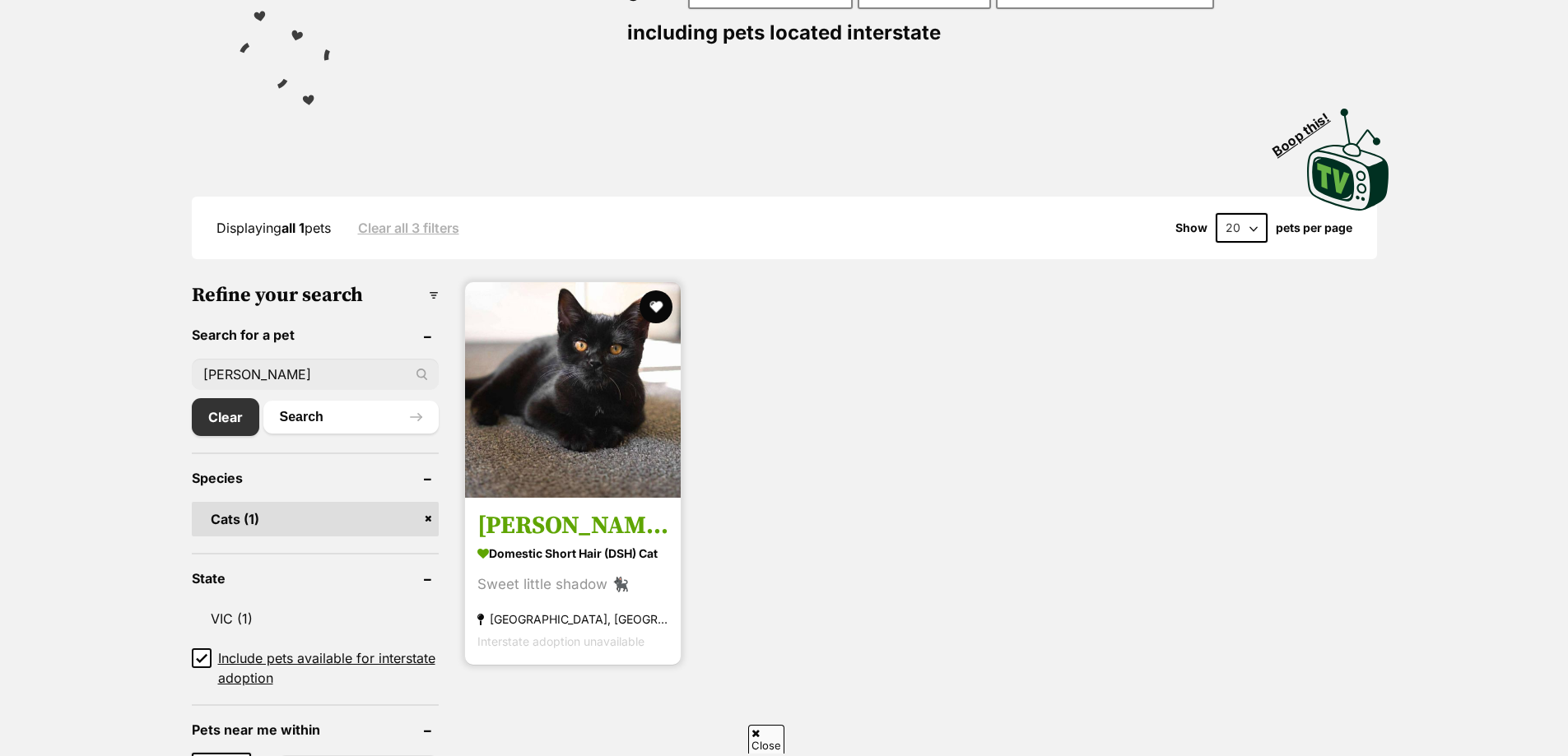 click at bounding box center [573, 390] 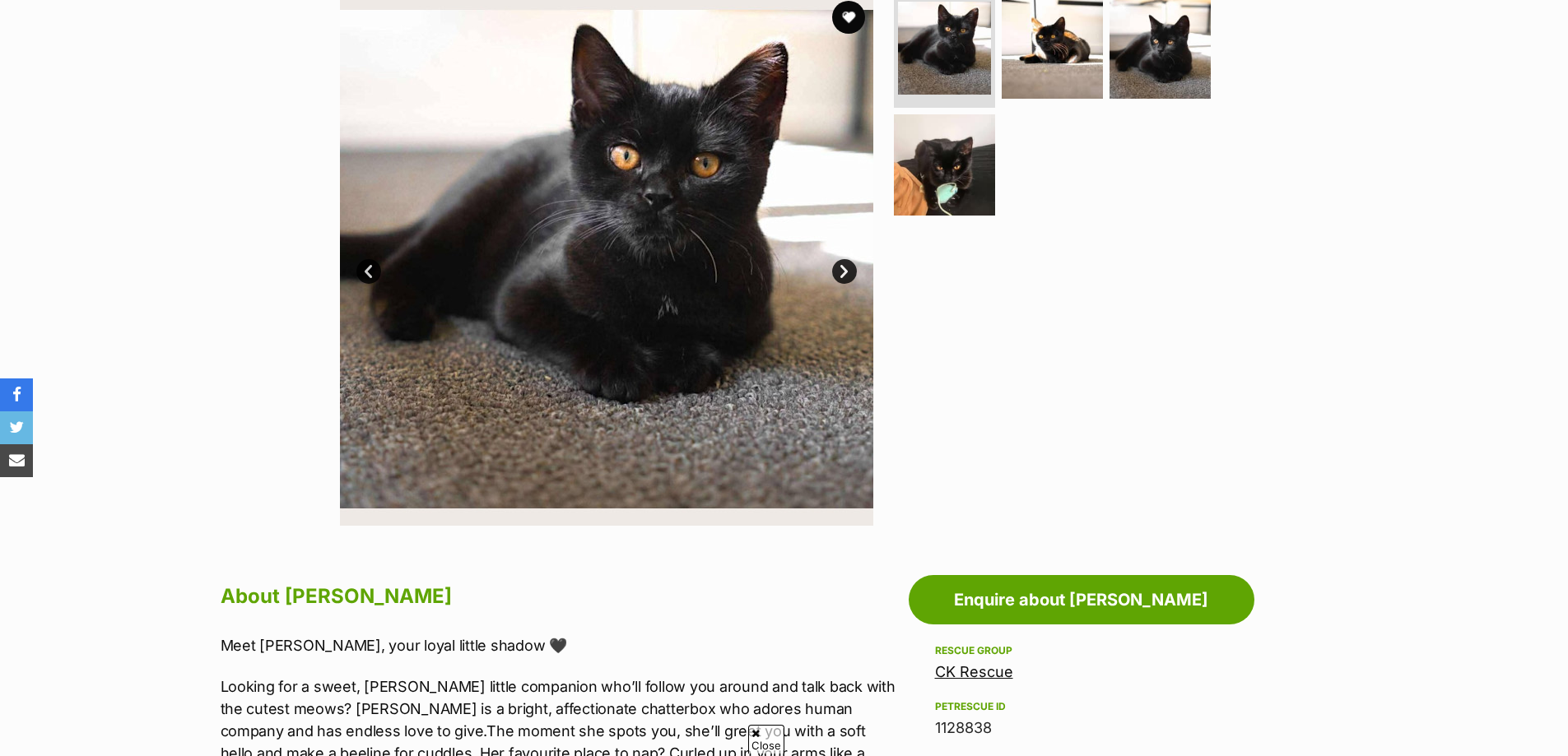 scroll, scrollTop: 0, scrollLeft: 0, axis: both 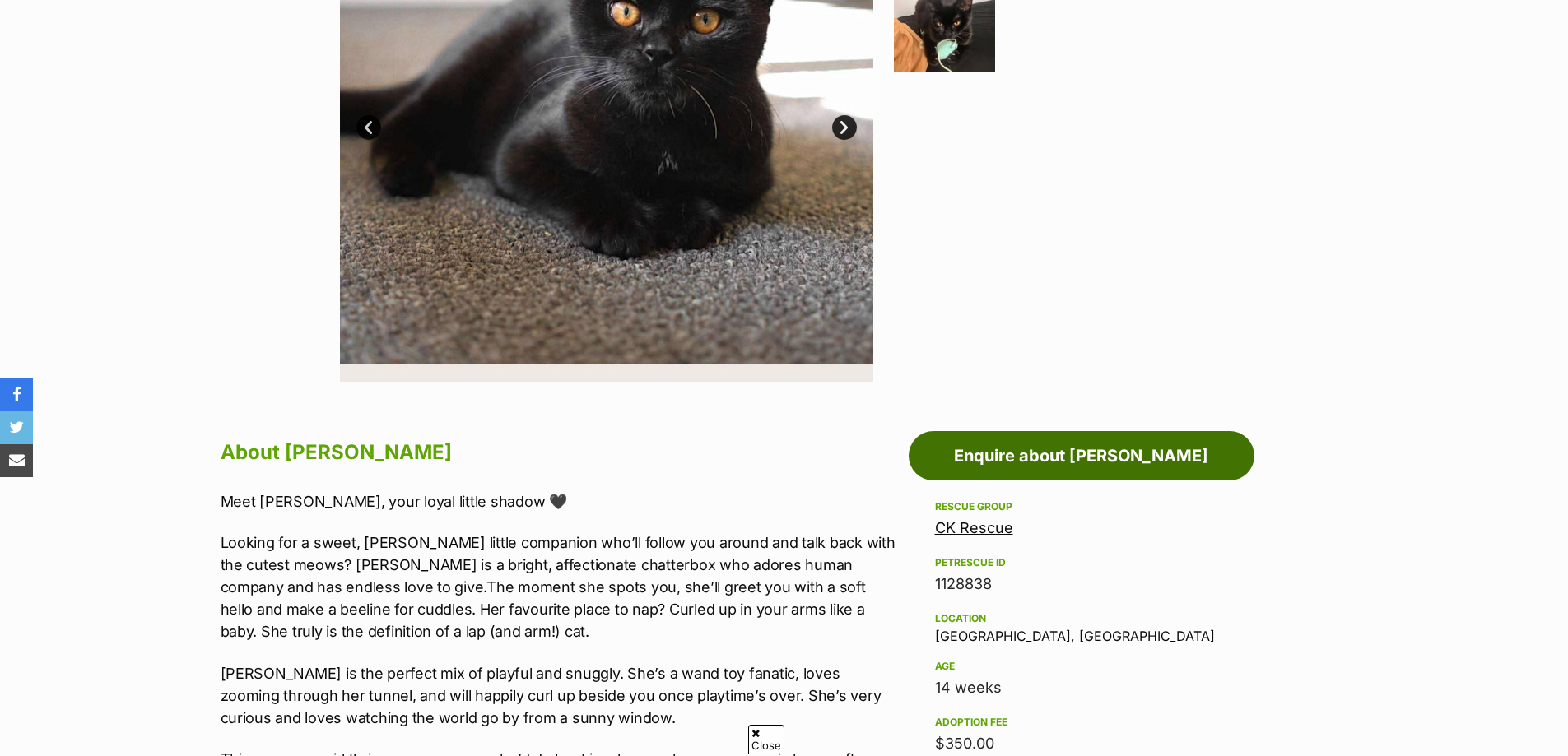 click on "Enquire about [PERSON_NAME]" at bounding box center (1082, 456) 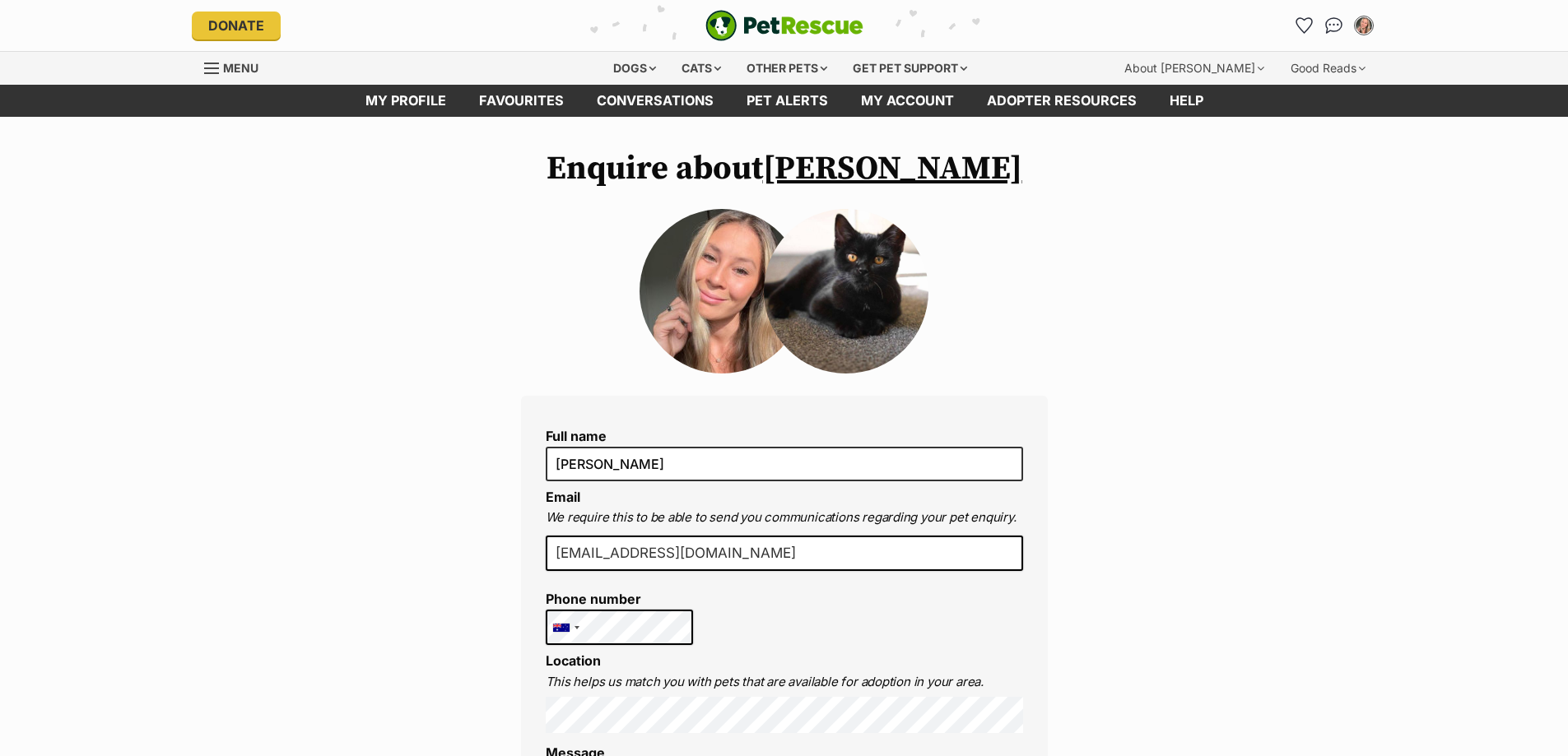 scroll, scrollTop: 0, scrollLeft: 0, axis: both 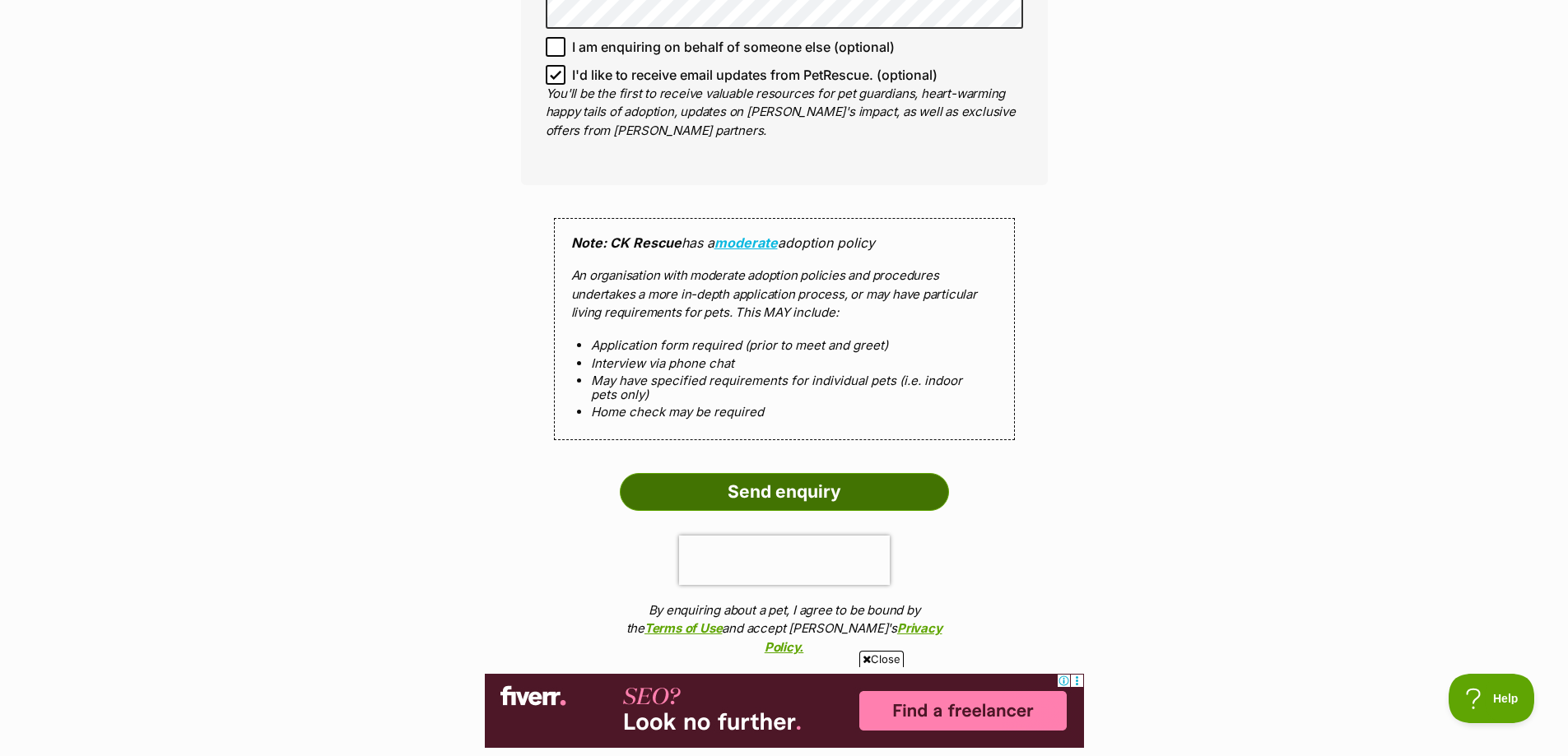 click on "Send enquiry" at bounding box center [784, 492] 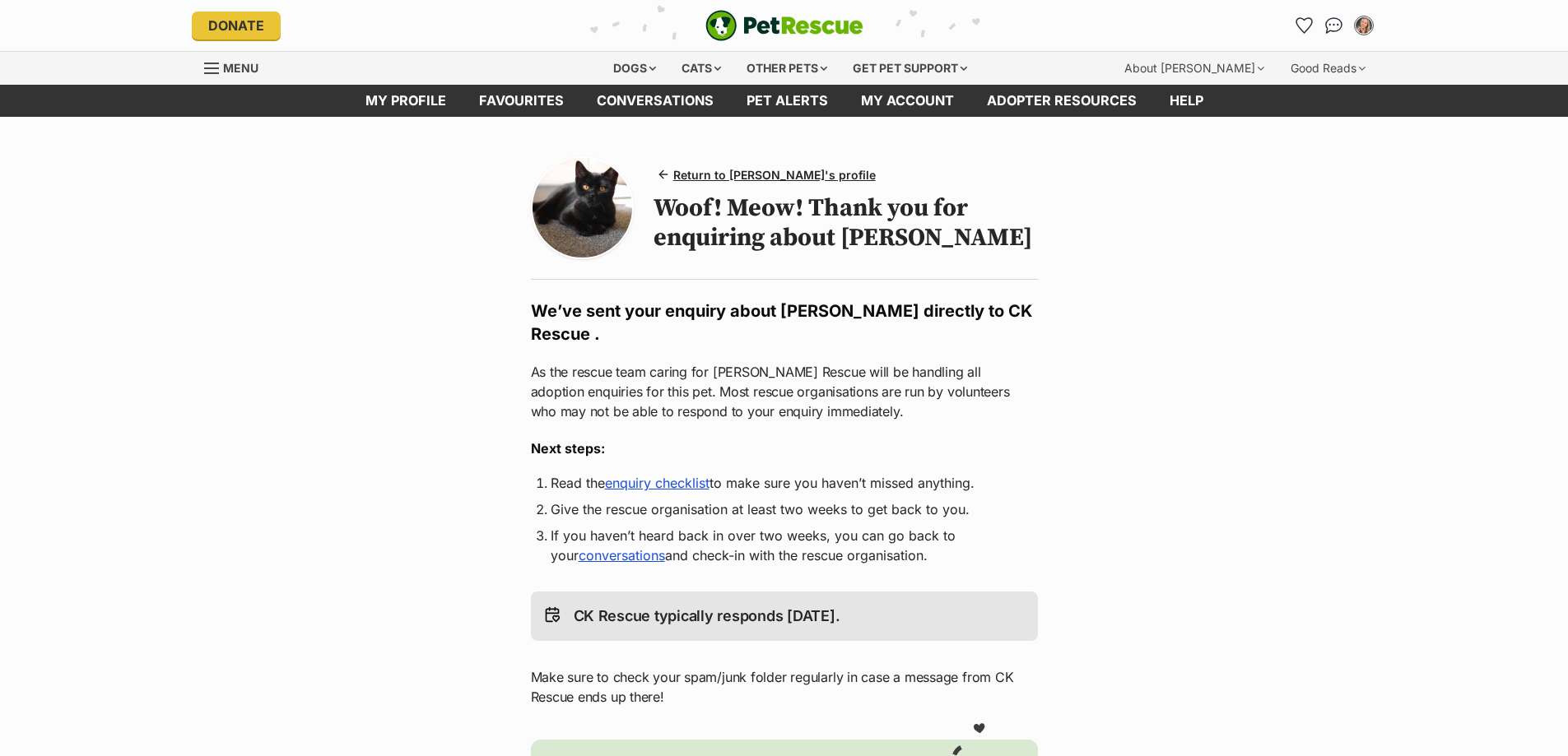 scroll, scrollTop: 0, scrollLeft: 0, axis: both 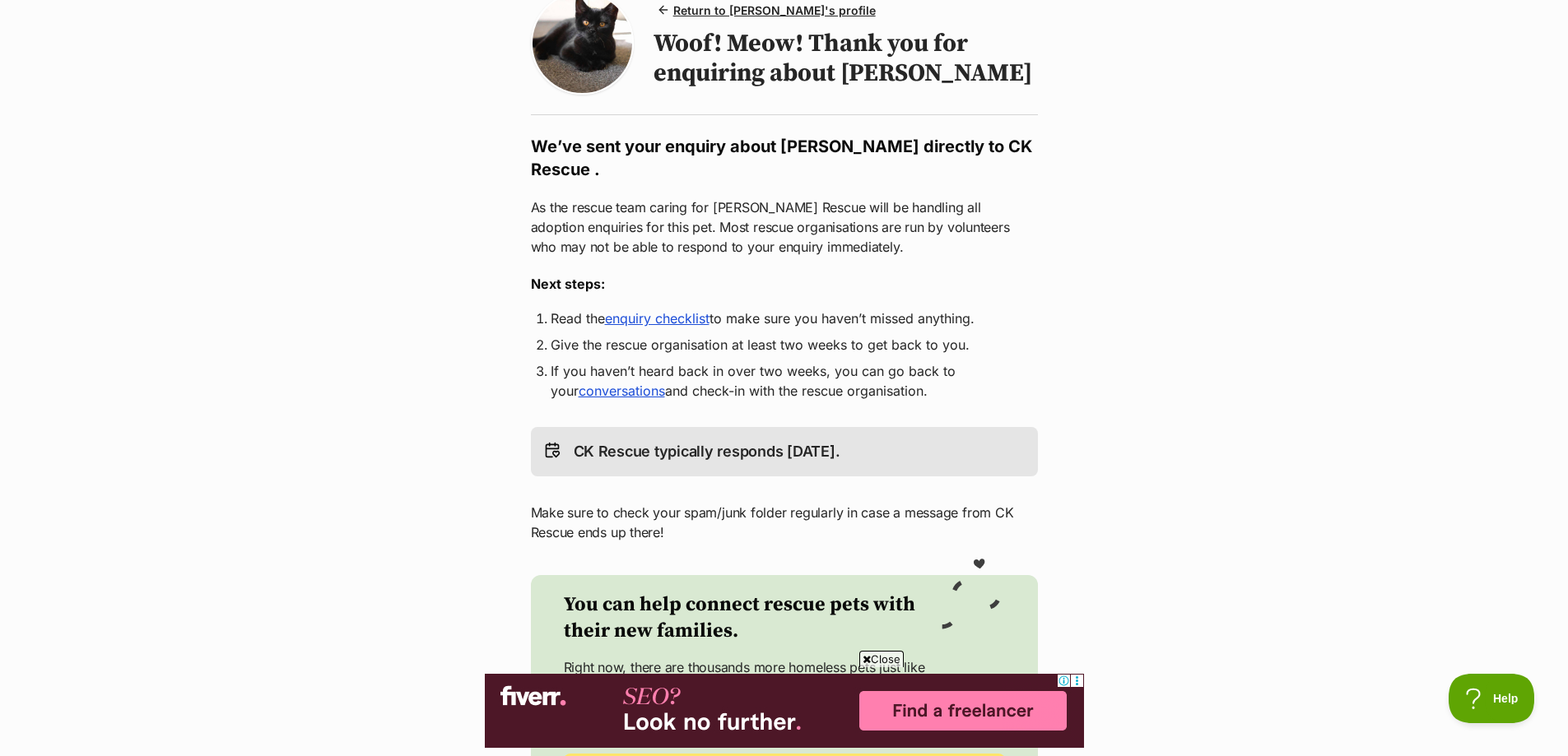 click on "enquiry checklist" at bounding box center [657, 318] 